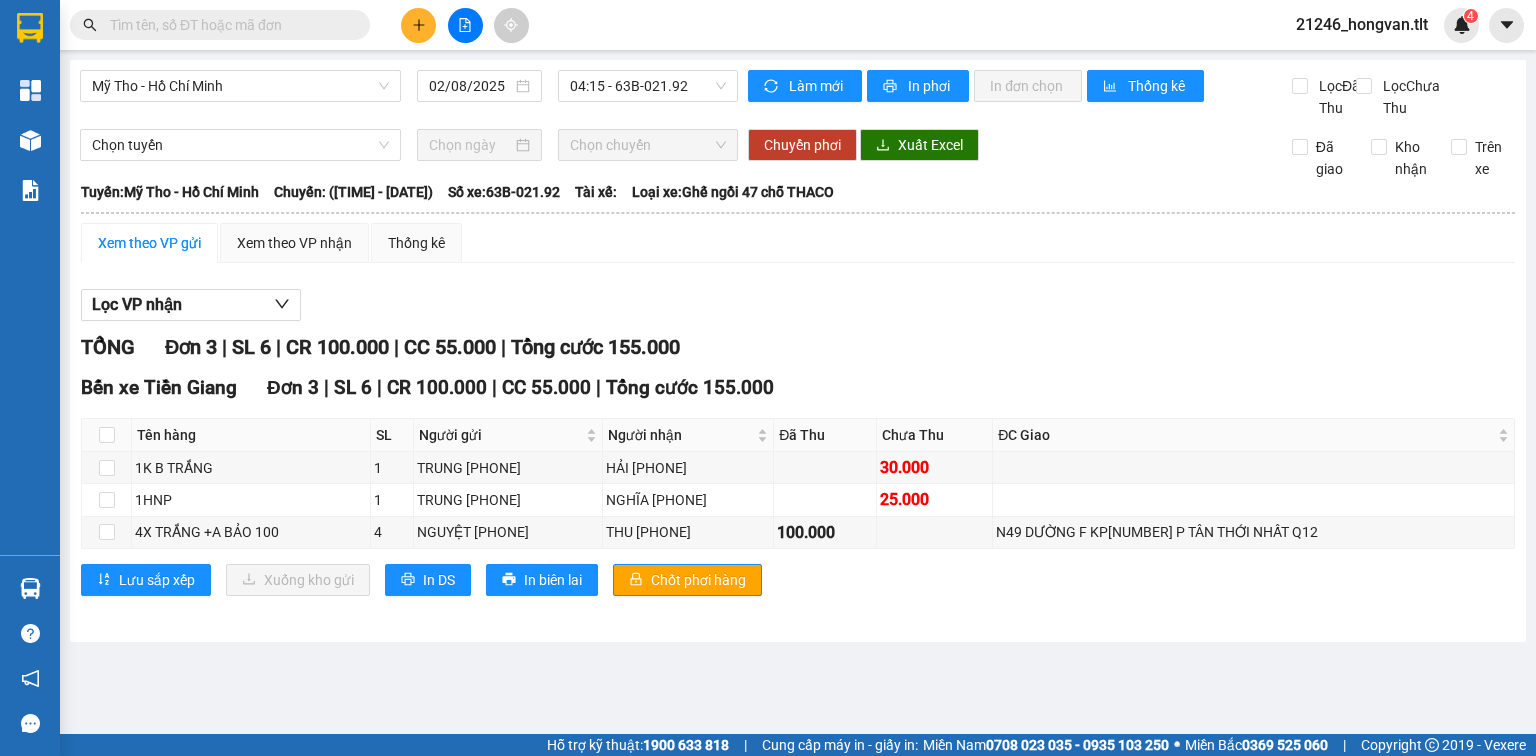 scroll, scrollTop: 0, scrollLeft: 0, axis: both 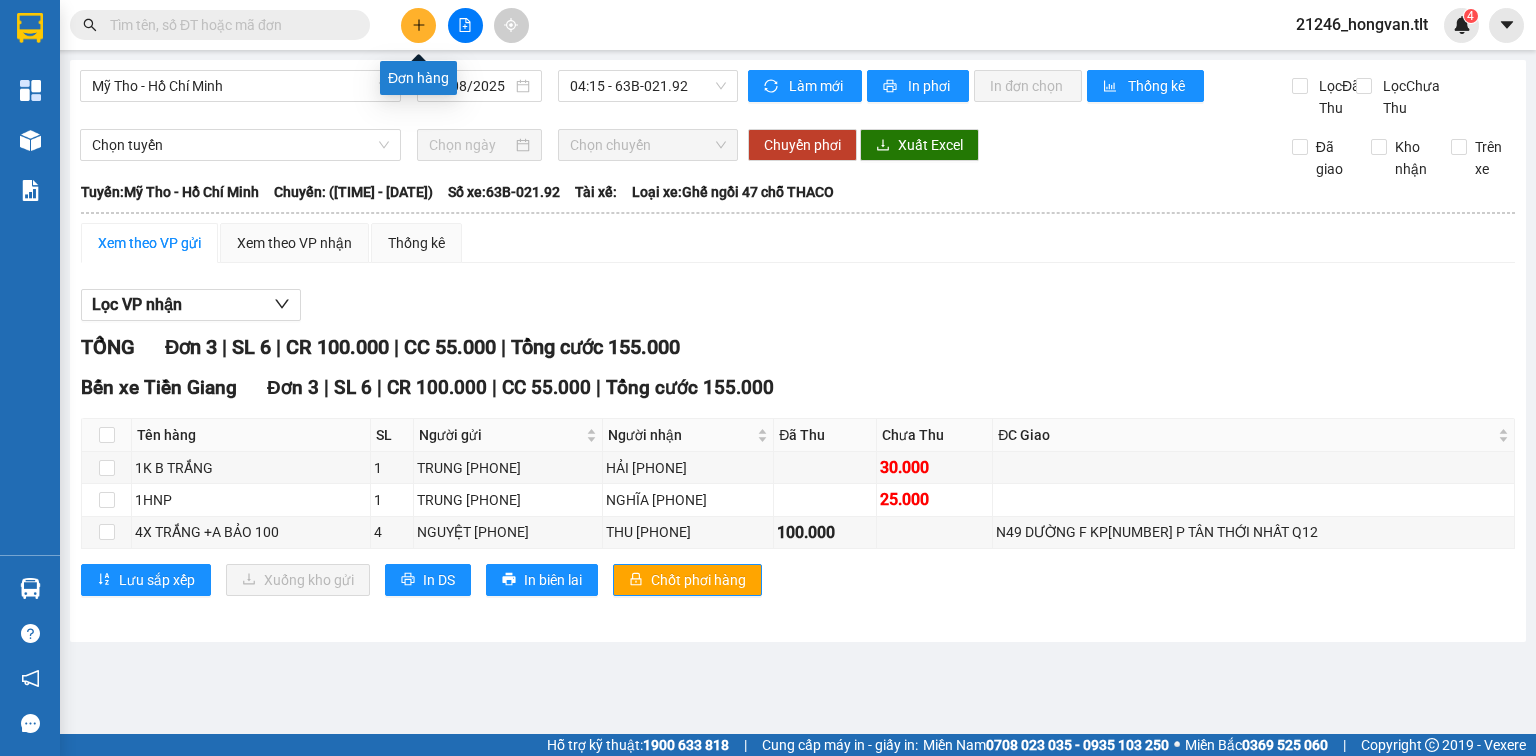 click at bounding box center [418, 25] 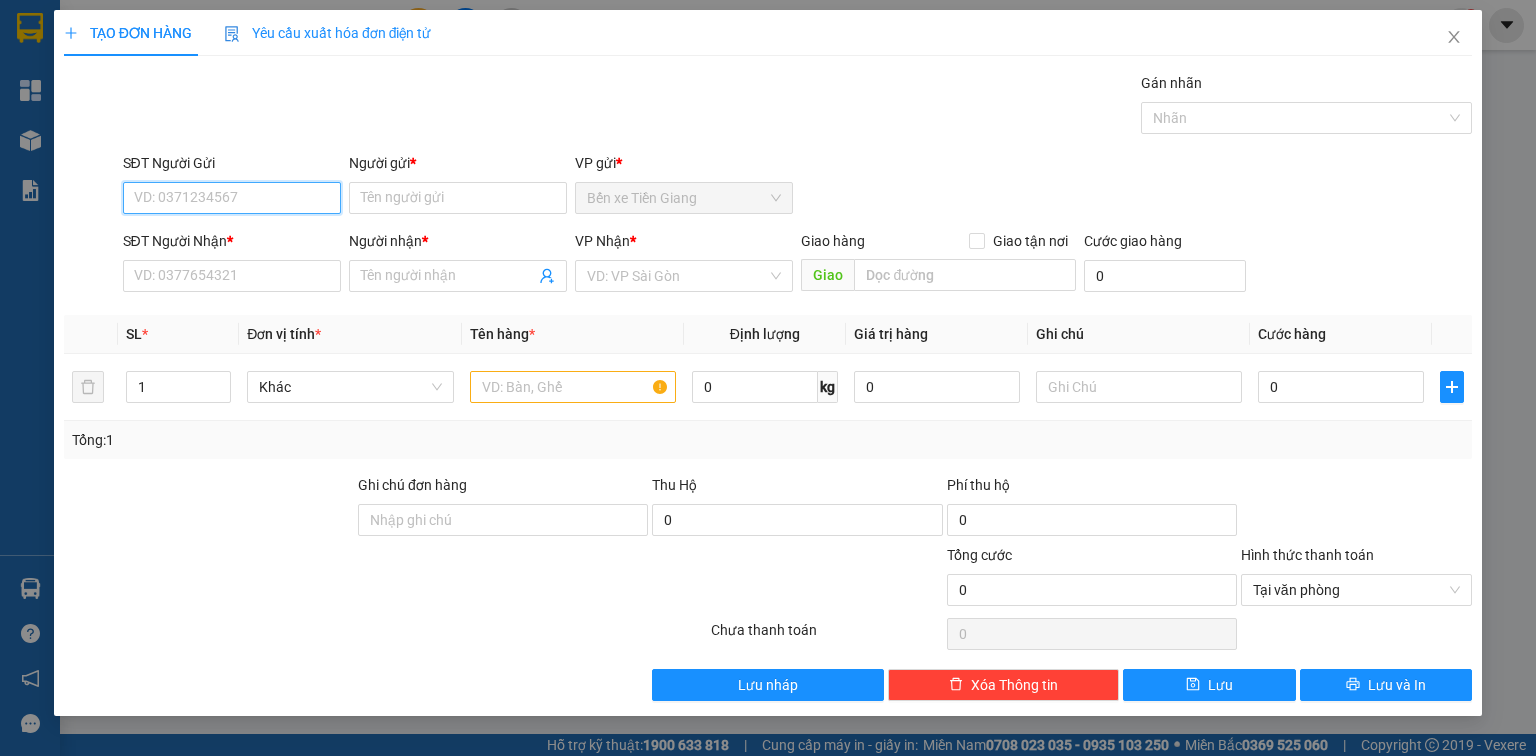 click on "SĐT Người Gửi" at bounding box center [232, 198] 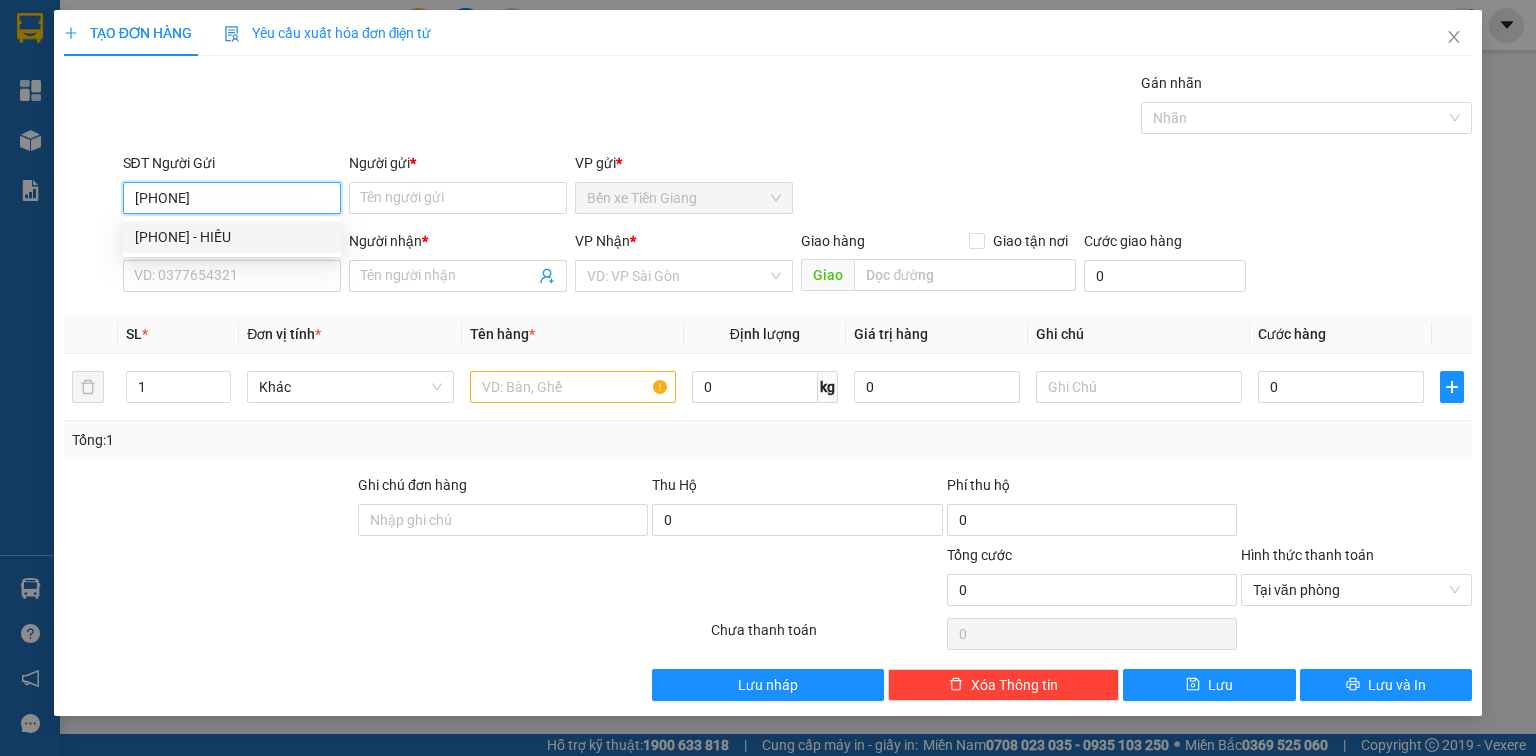 click on "[PHONE] - HIẾU" at bounding box center (232, 237) 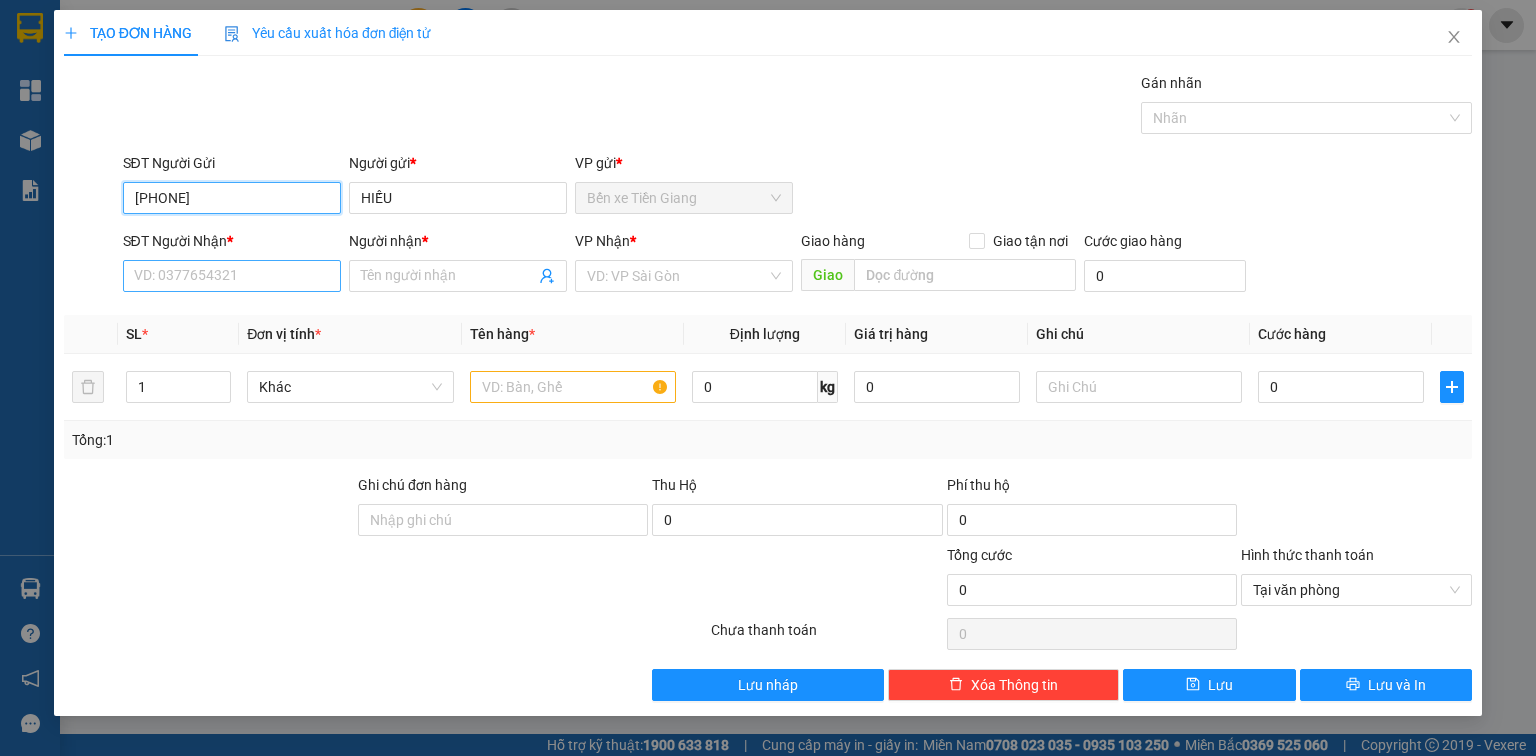 type on "[PHONE]" 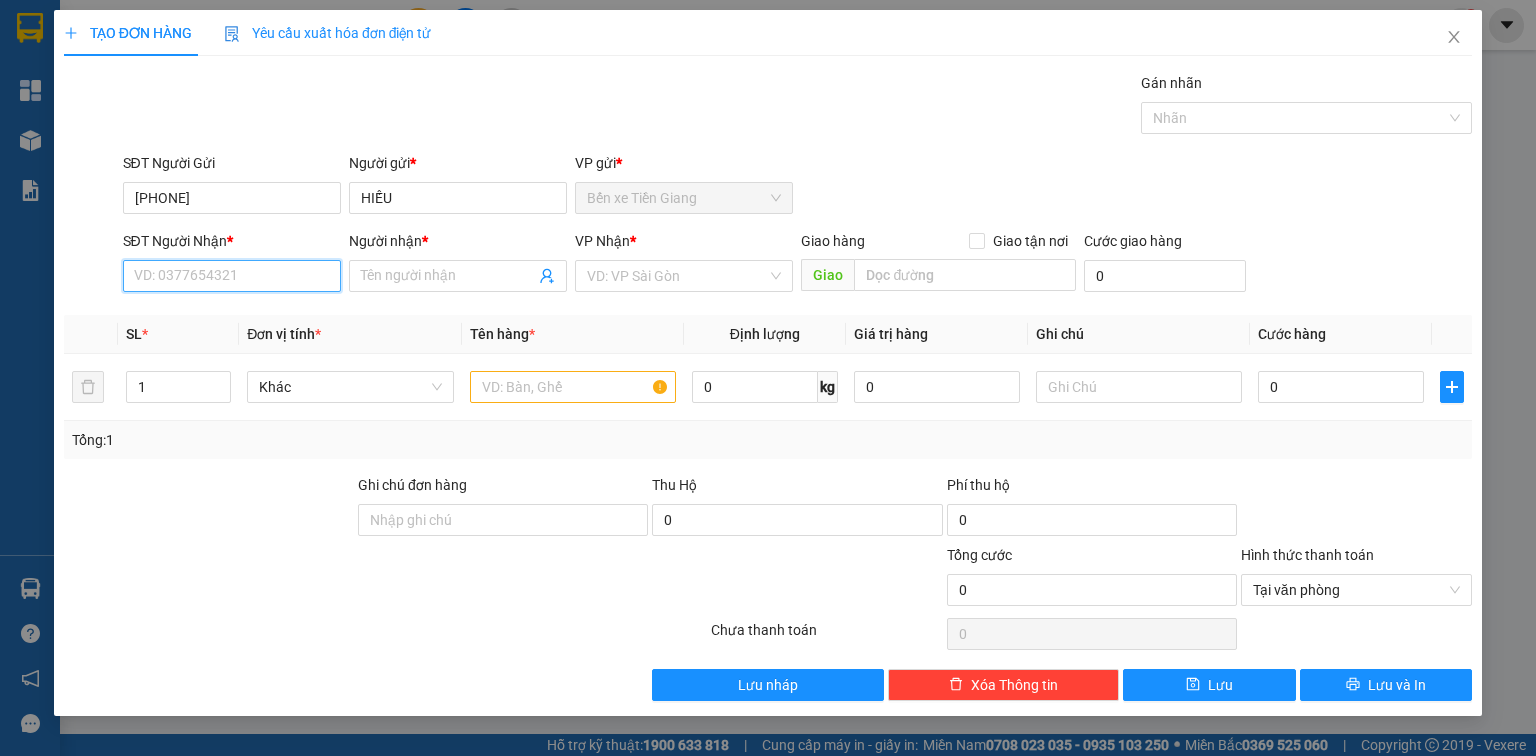 click on "SĐT Người Nhận  *" at bounding box center (232, 276) 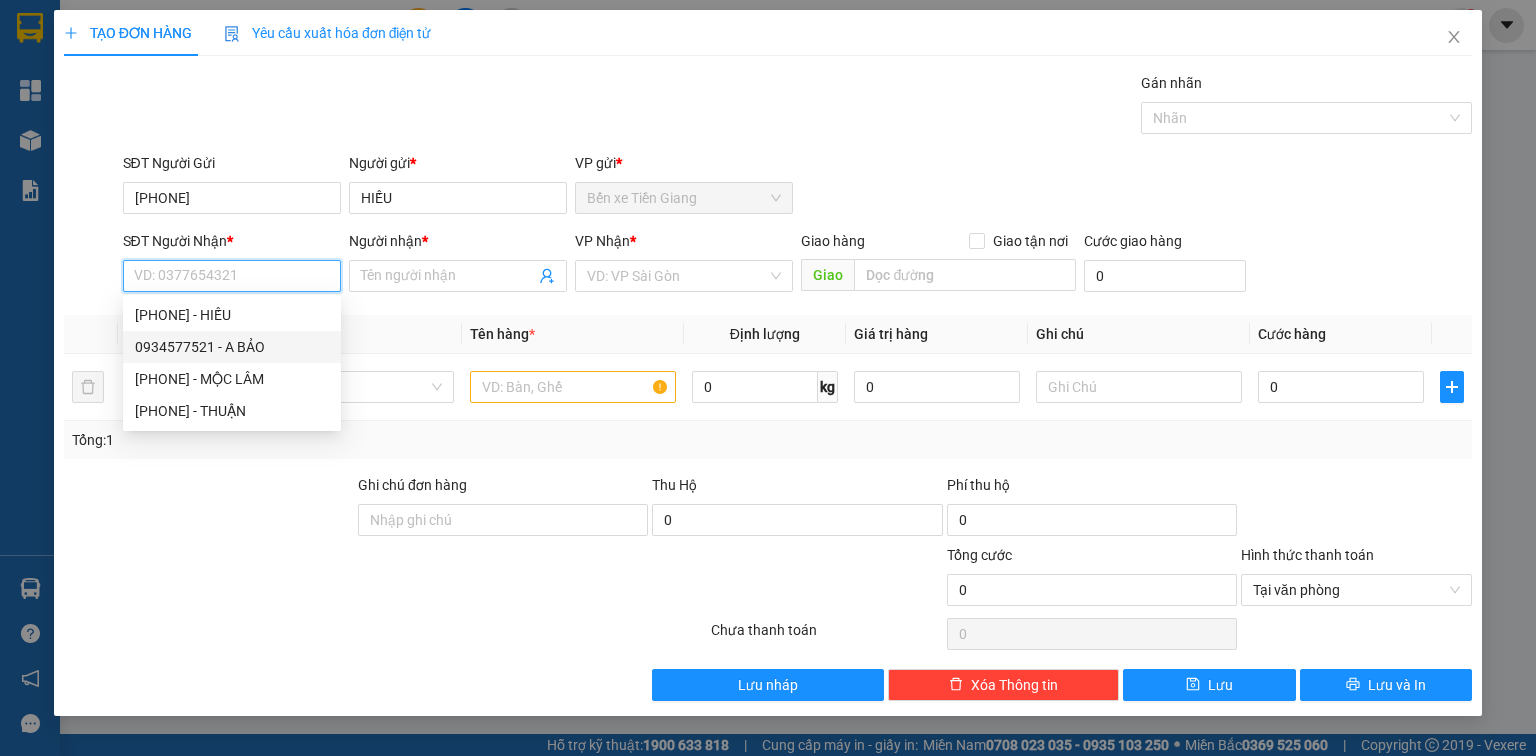 click on "0934577521 - A BẢO" at bounding box center [232, 347] 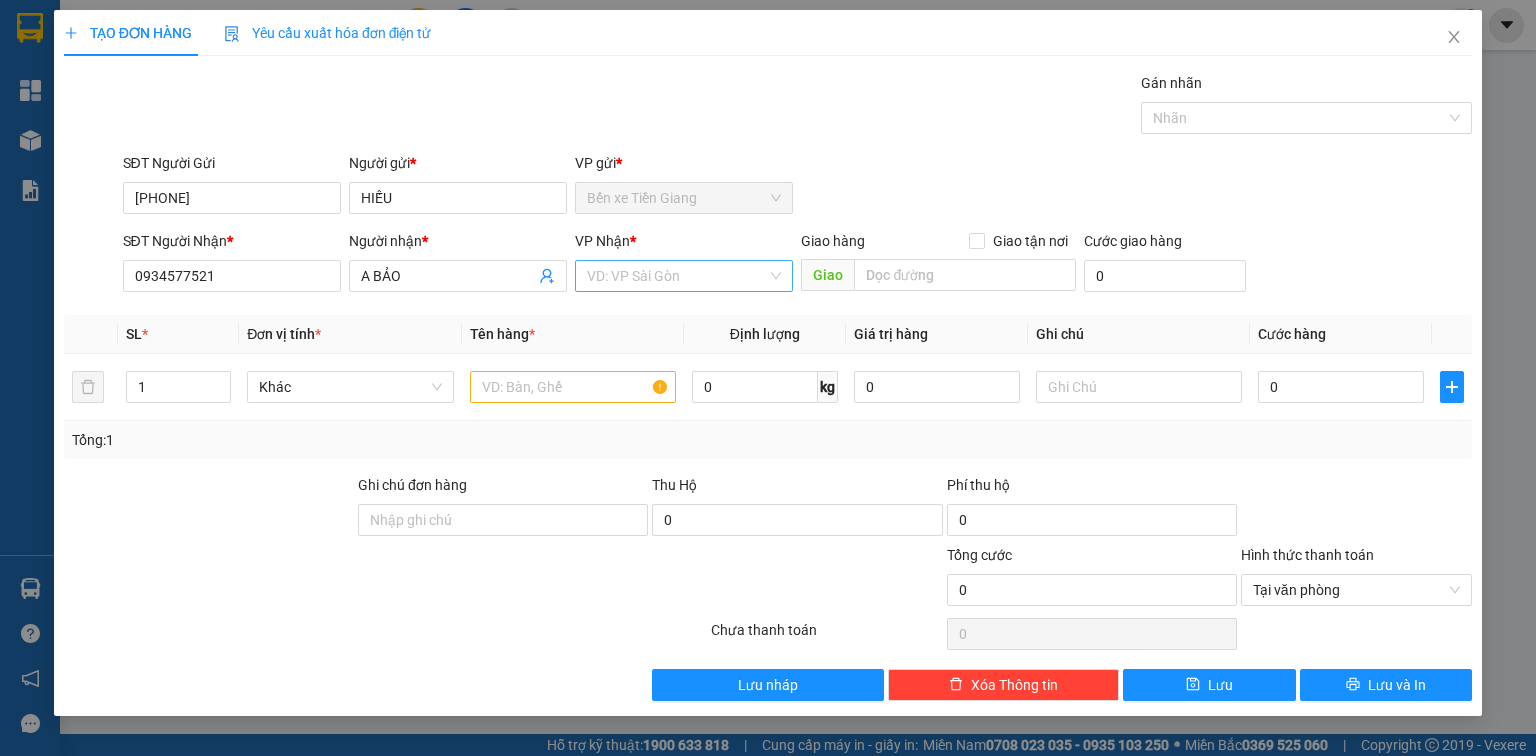 drag, startPoint x: 608, startPoint y: 271, endPoint x: 603, endPoint y: 289, distance: 18.681541 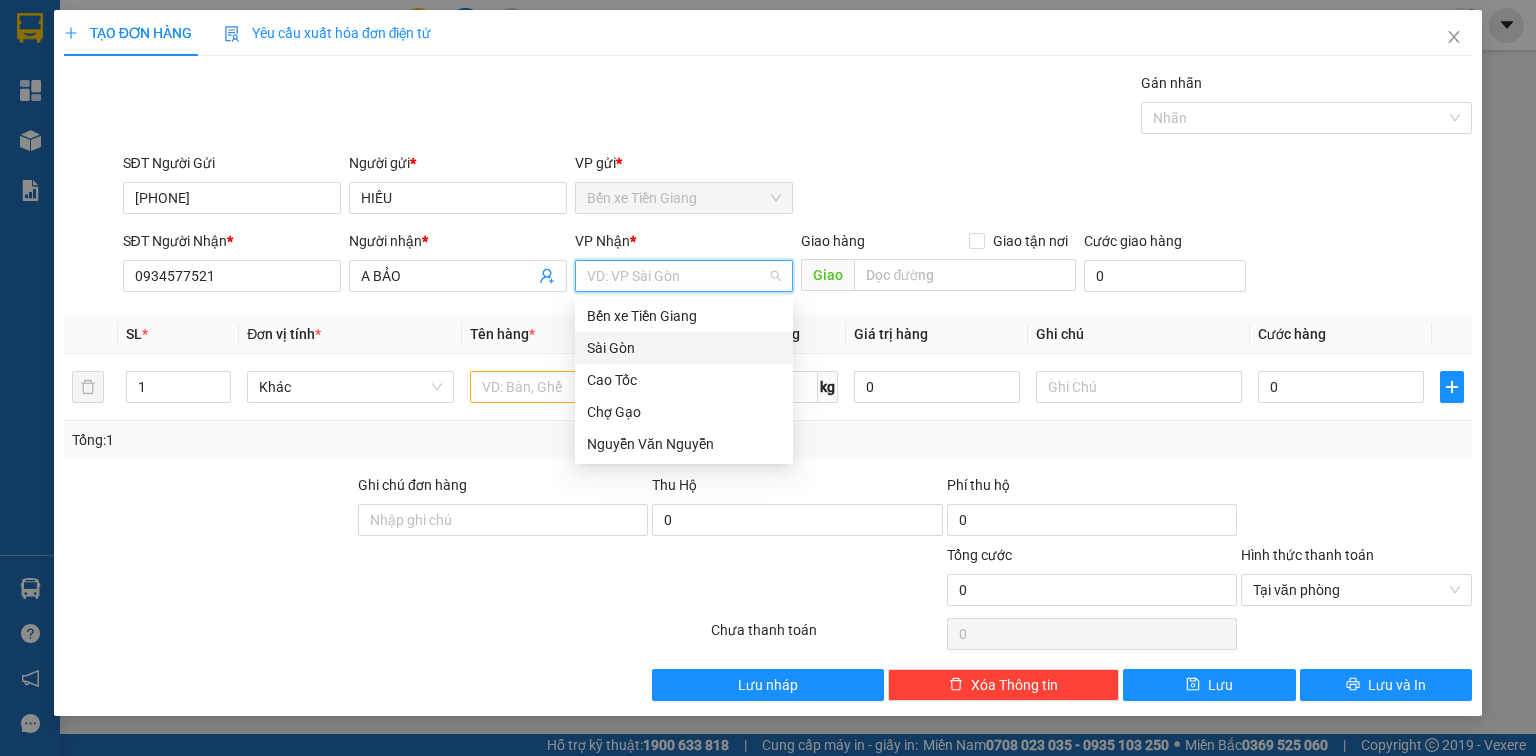 click on "Sài Gòn" at bounding box center [684, 348] 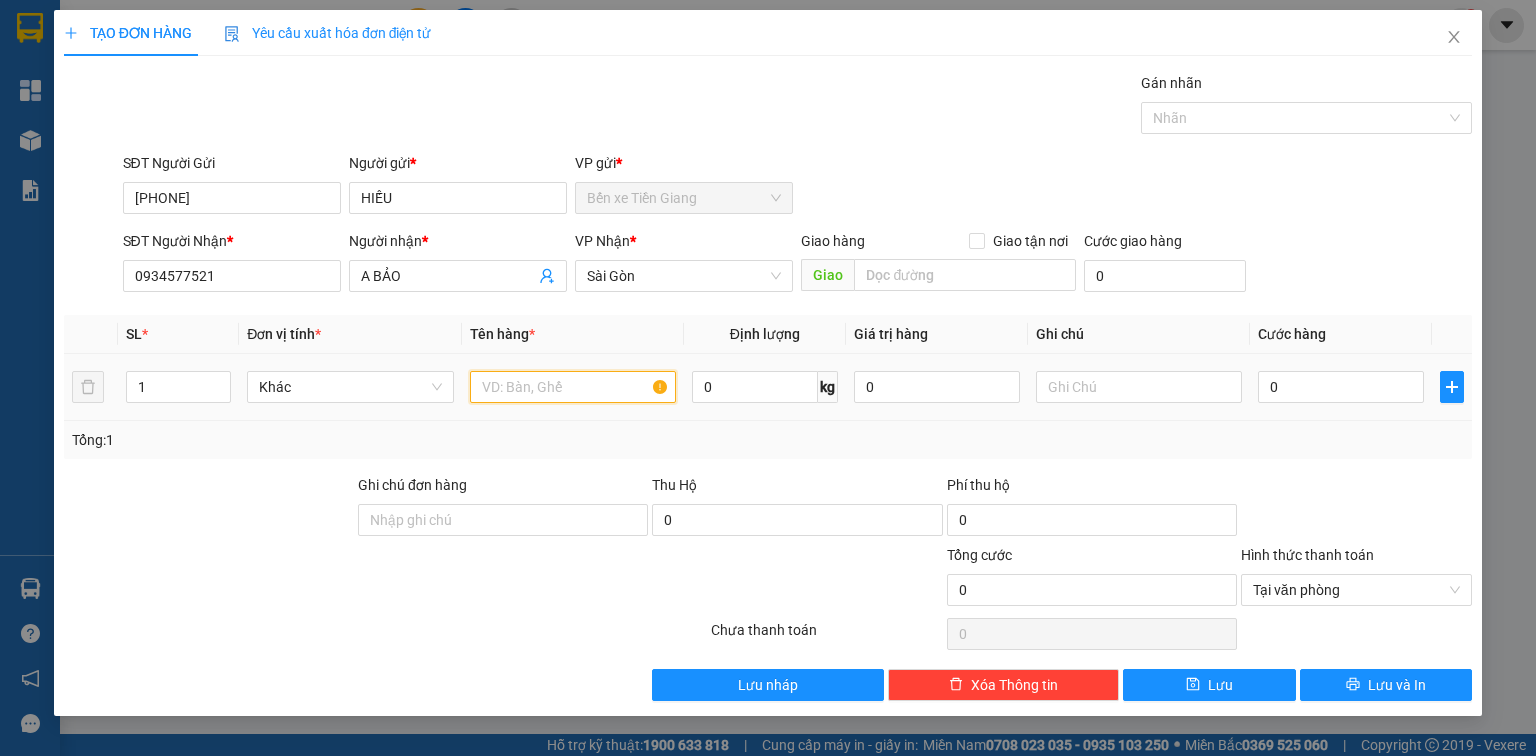 drag, startPoint x: 505, startPoint y: 391, endPoint x: 499, endPoint y: 381, distance: 11.661903 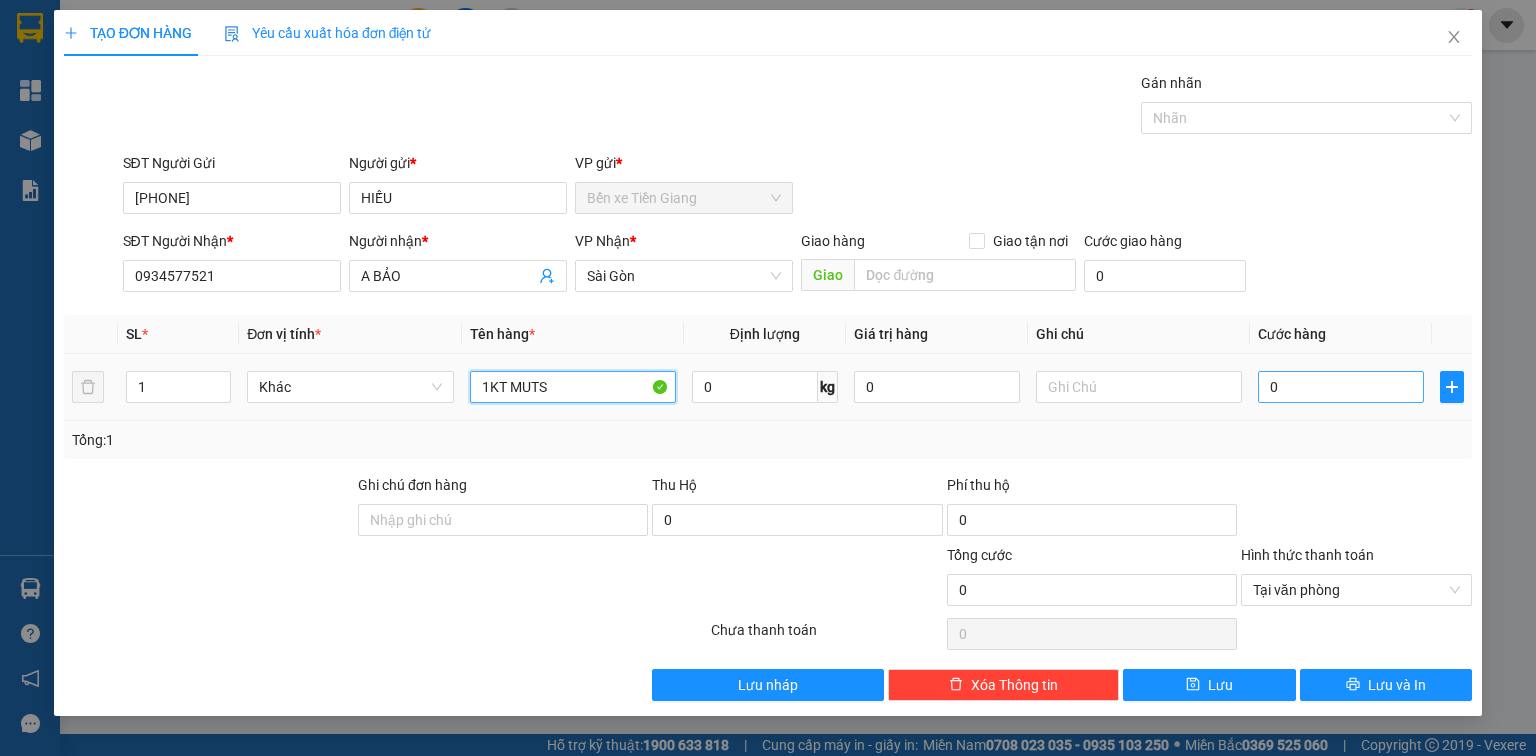 type on "1KT MUTS" 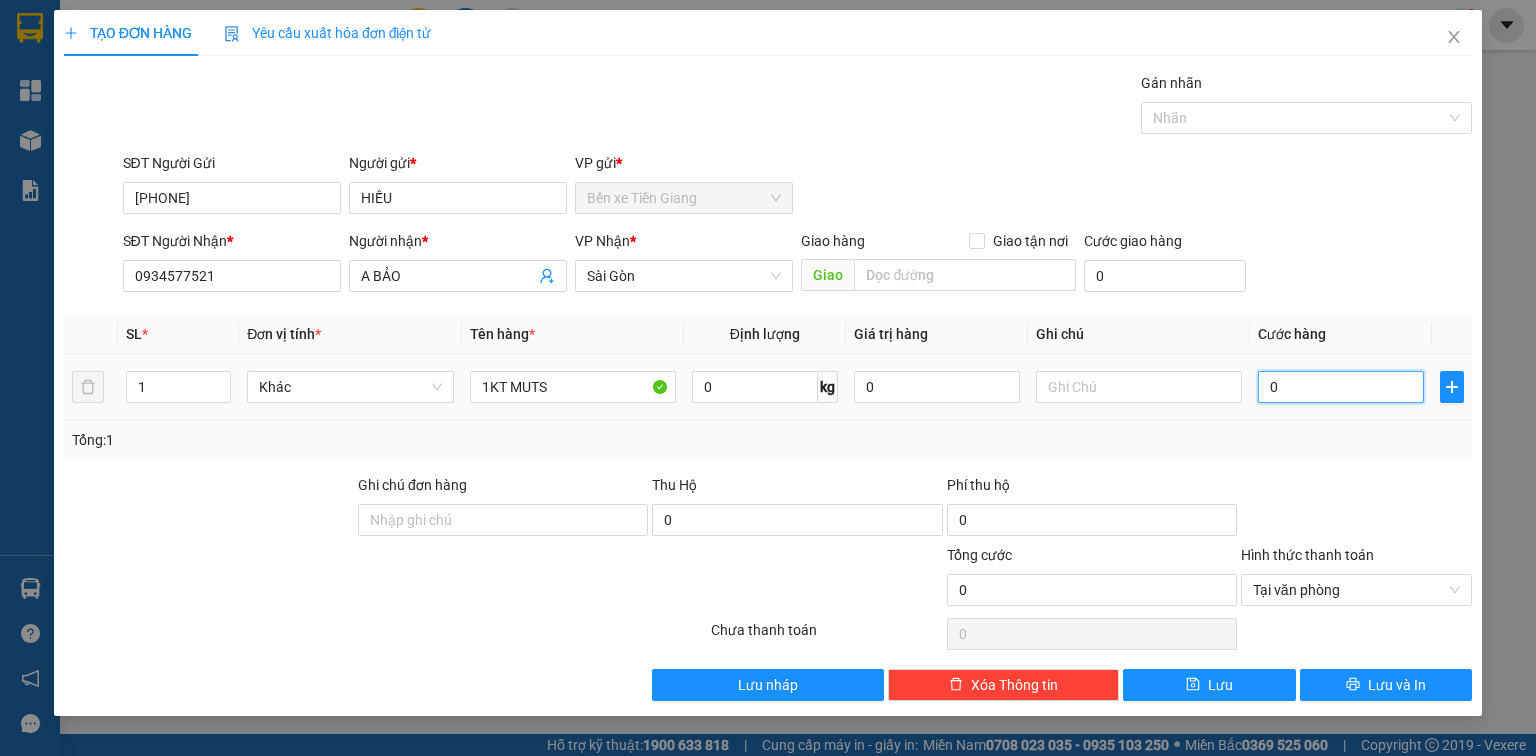 click on "0" at bounding box center (1341, 387) 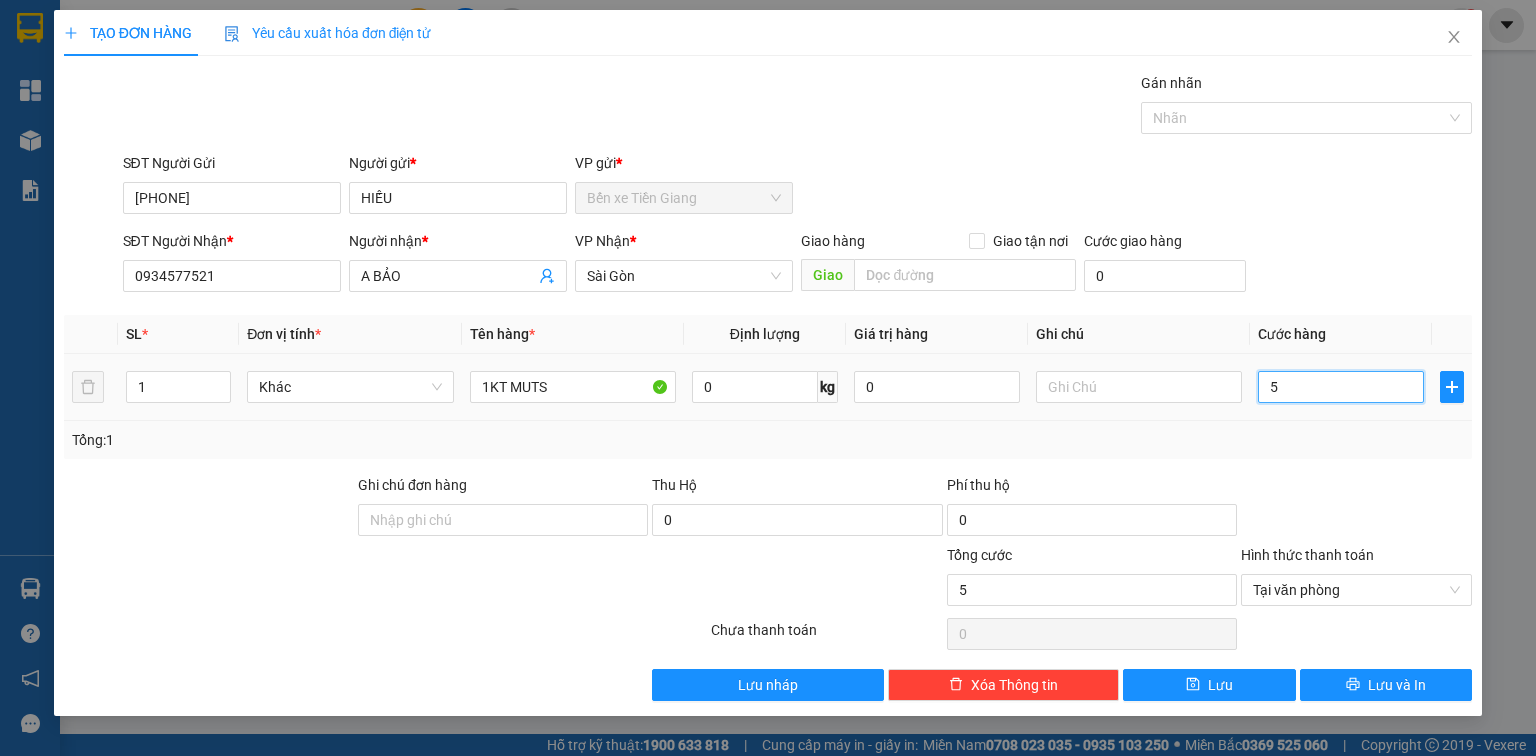 type on "5" 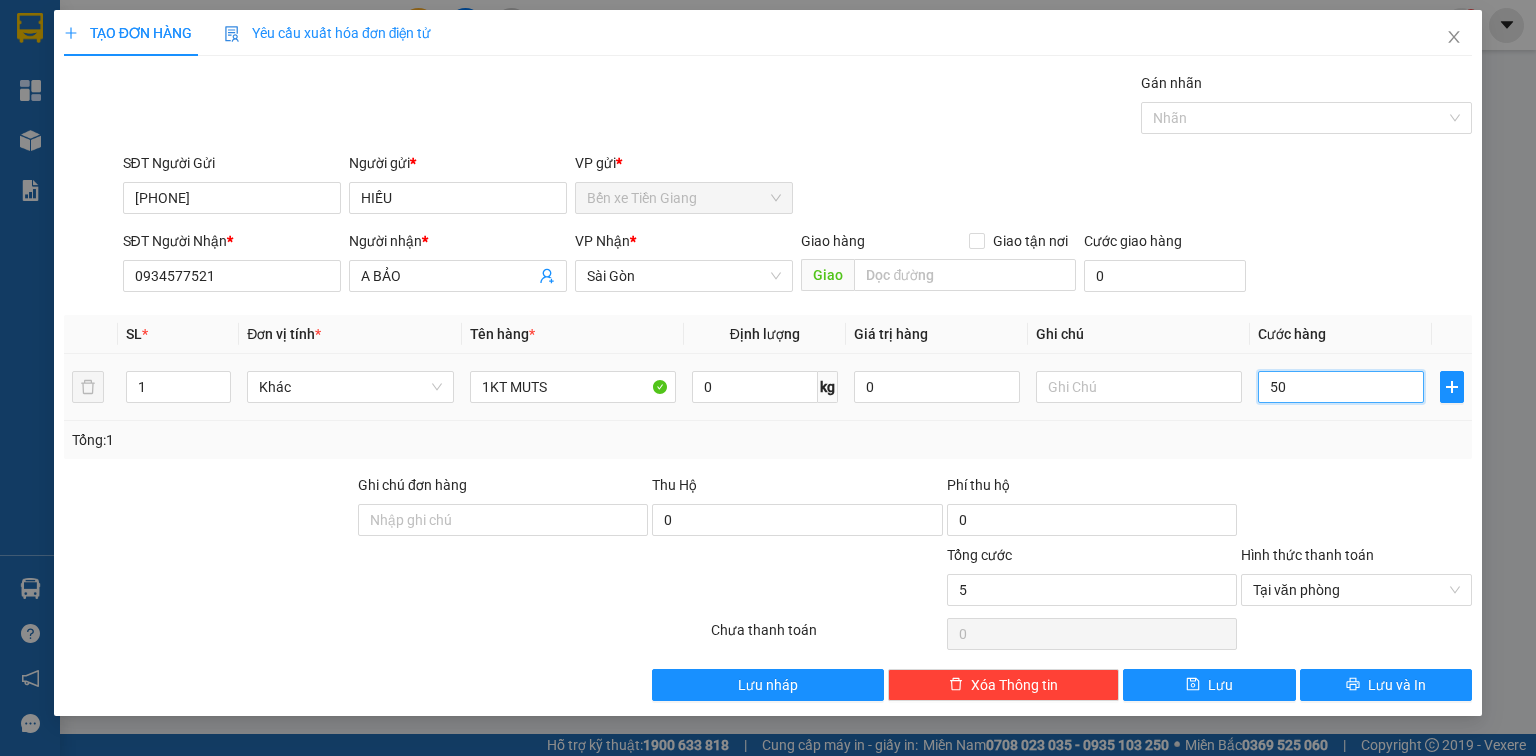 type on "50" 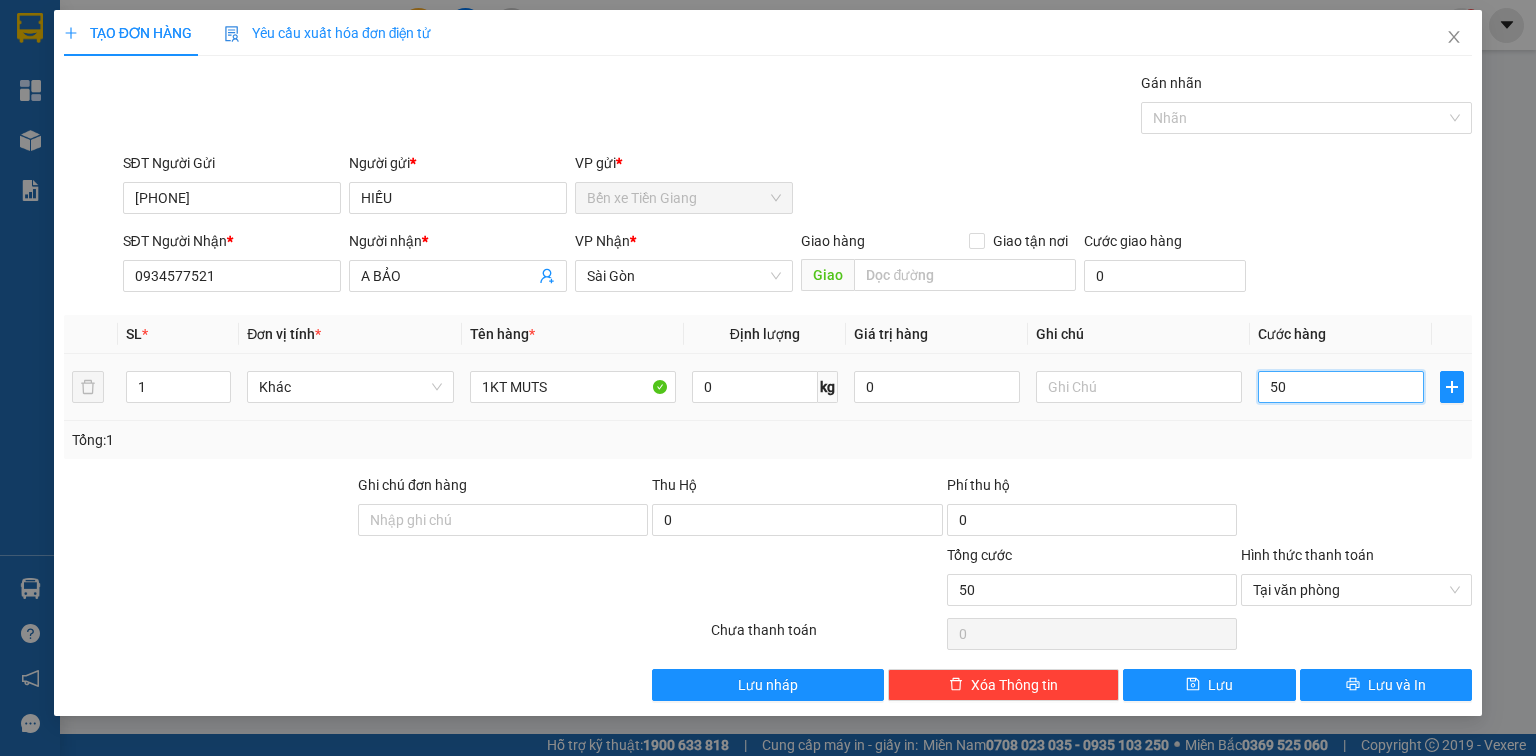 type on "5" 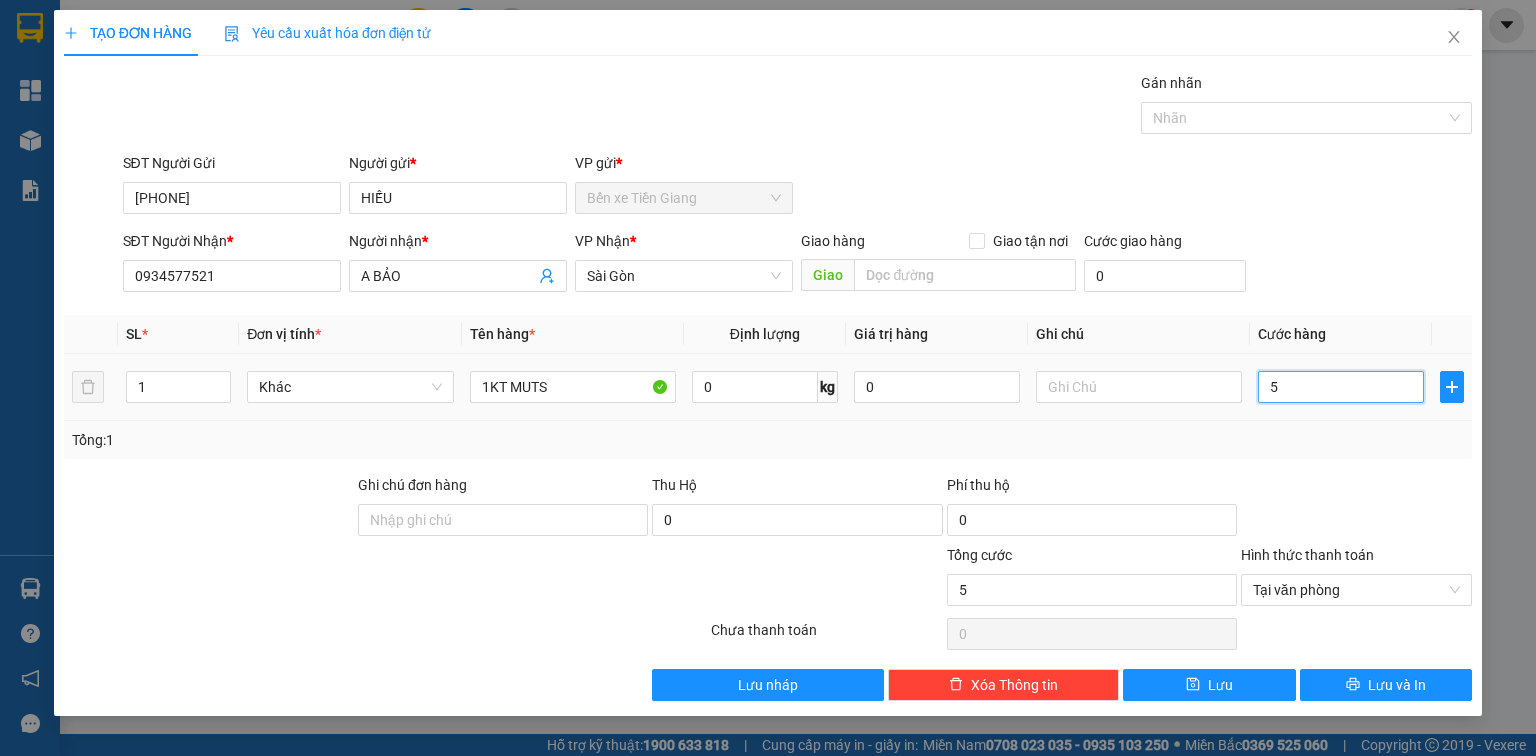type on "0" 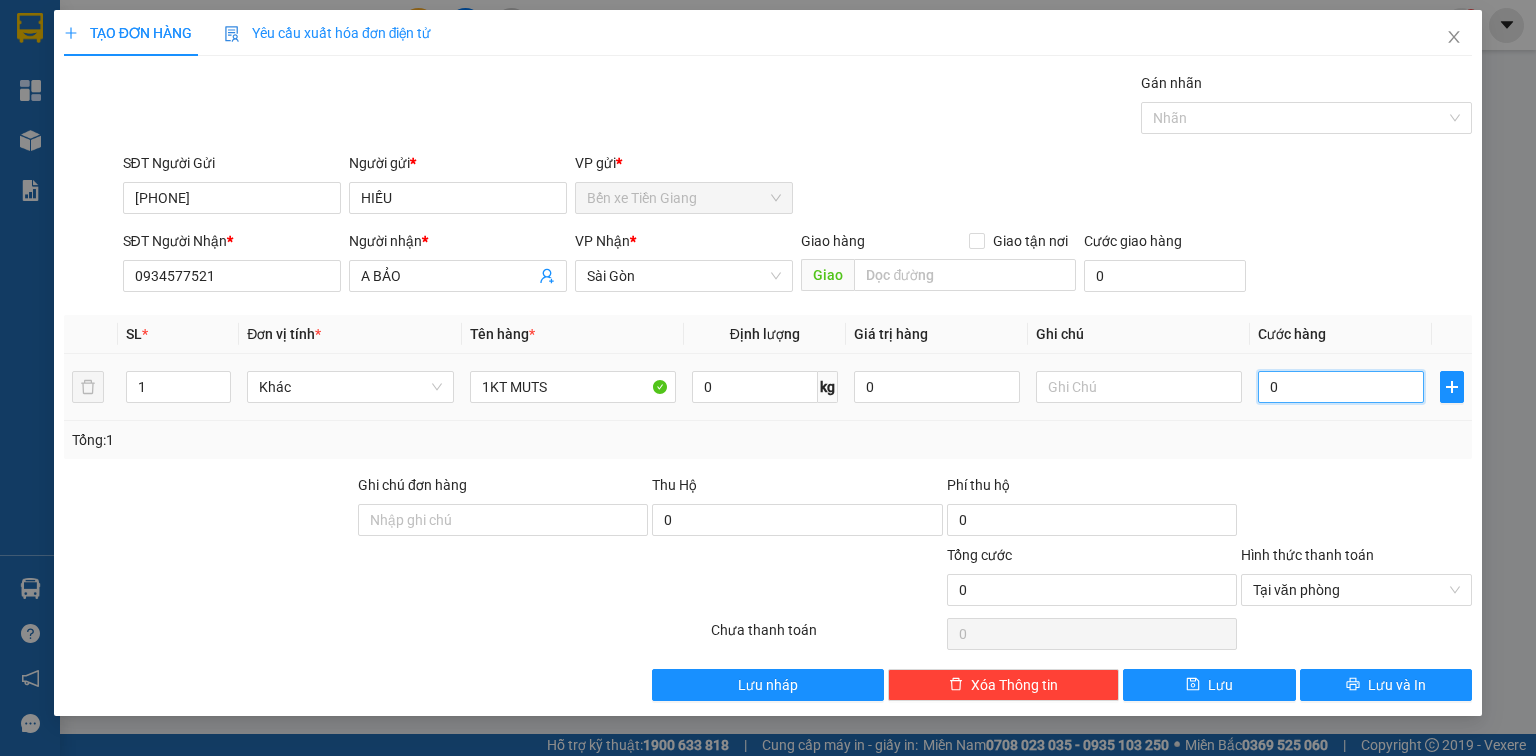 type on "04" 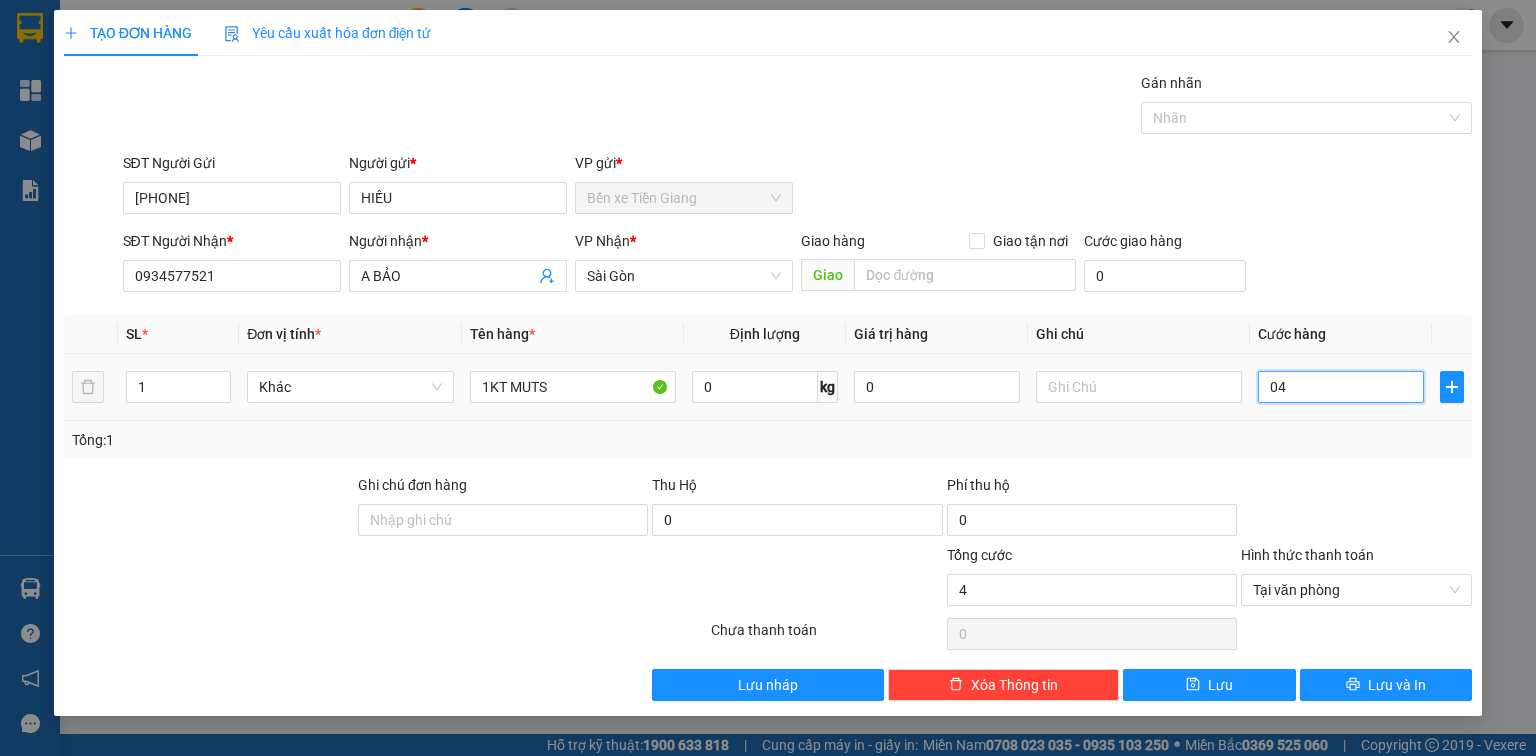 type on "040" 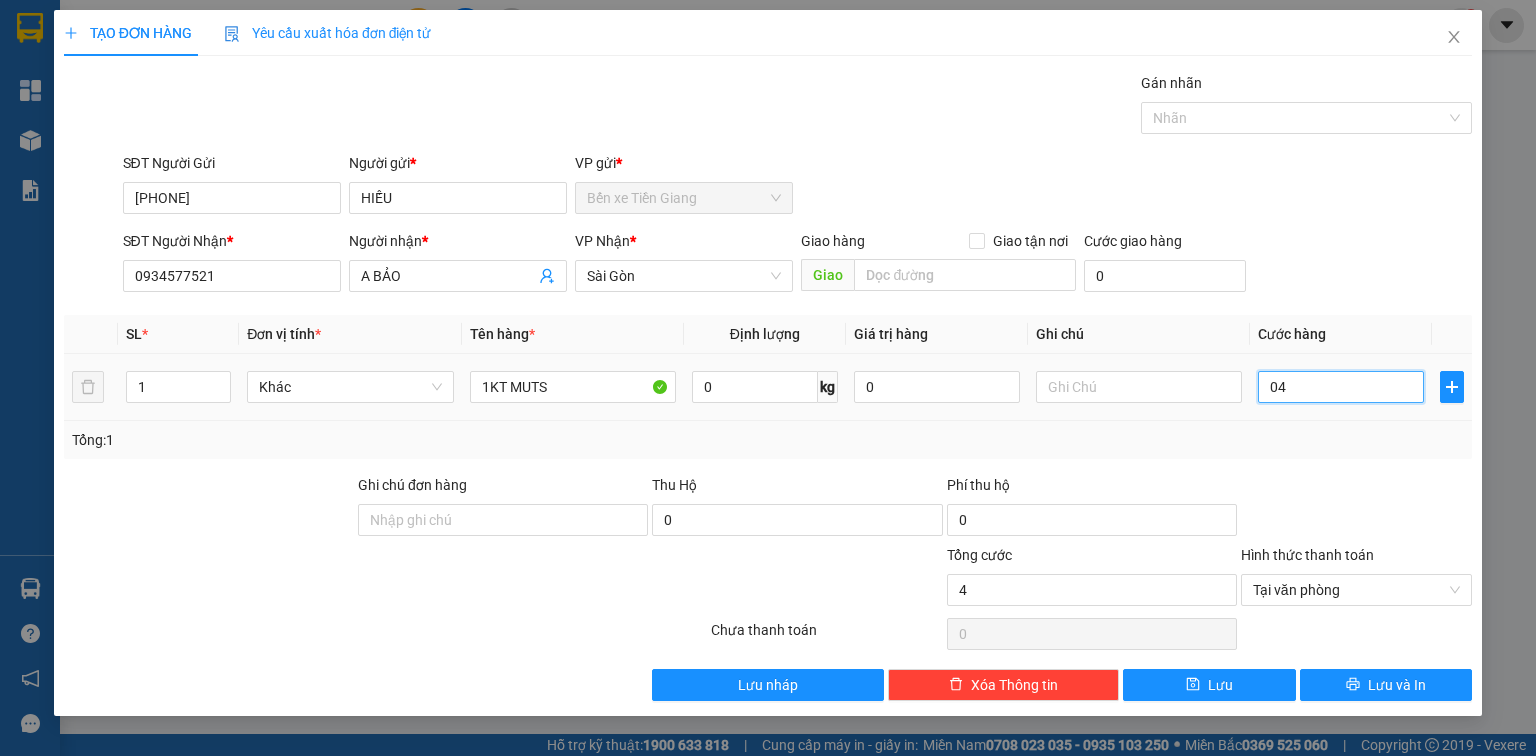 type on "40" 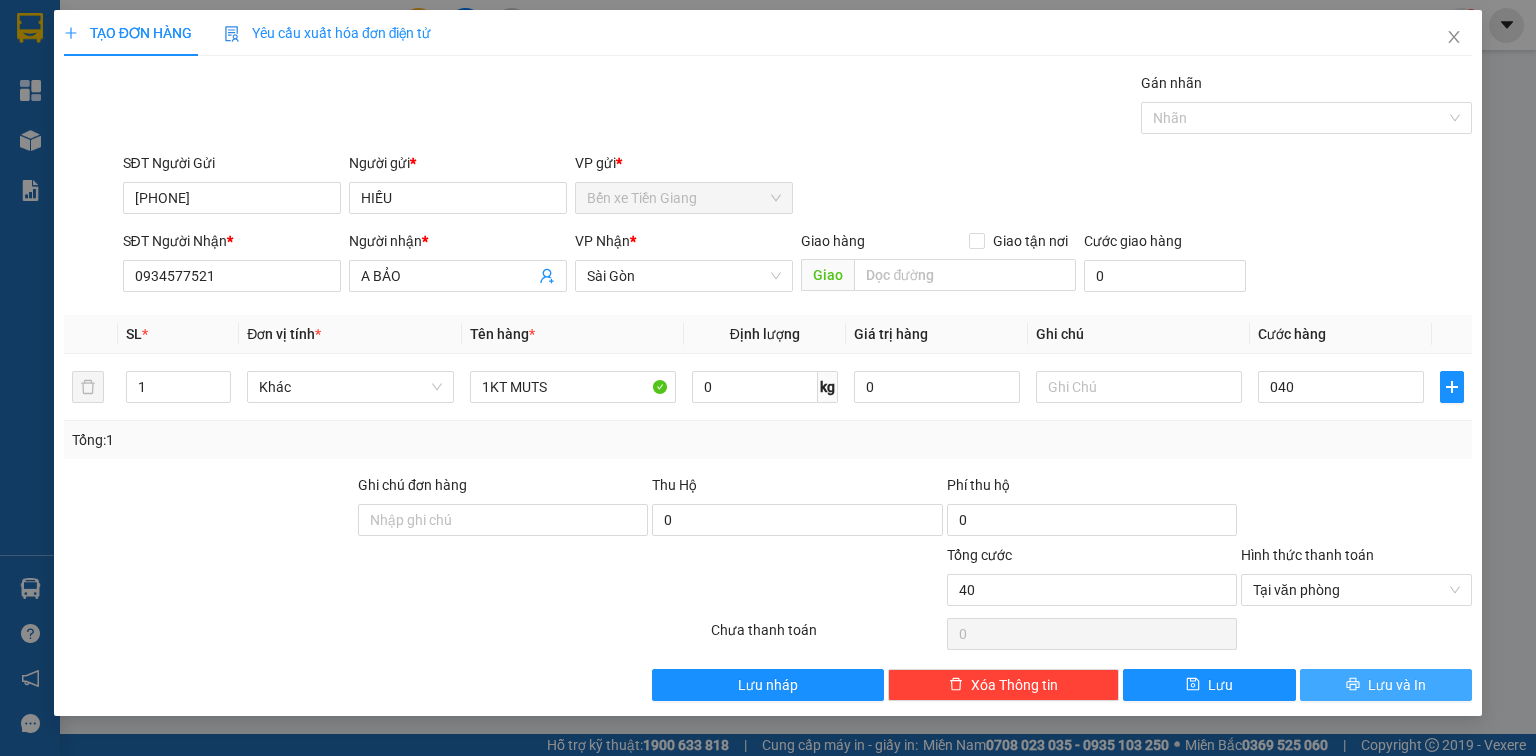 type on "40.000" 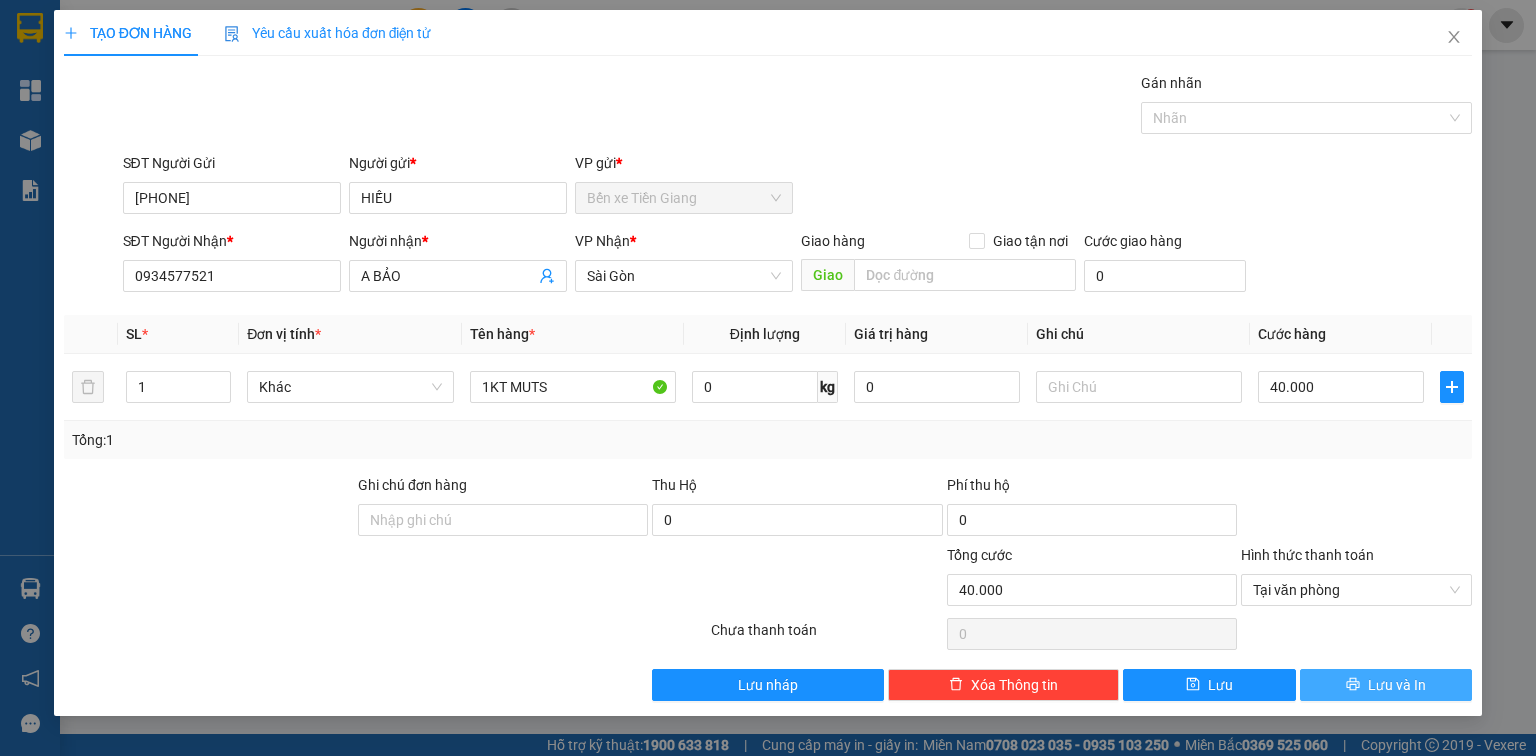 click on "Lưu và In" at bounding box center (1397, 685) 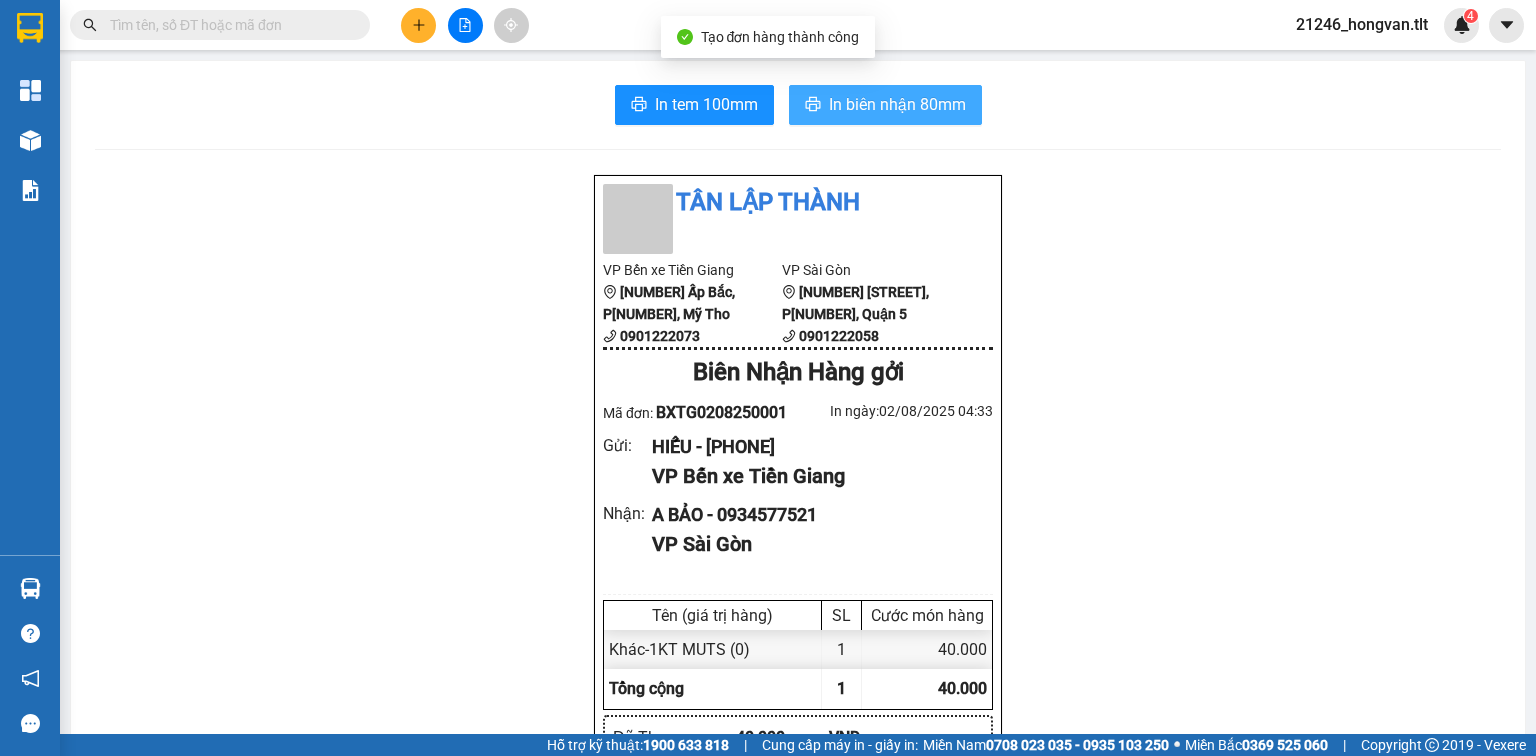 click on "In biên nhận 80mm" at bounding box center (885, 105) 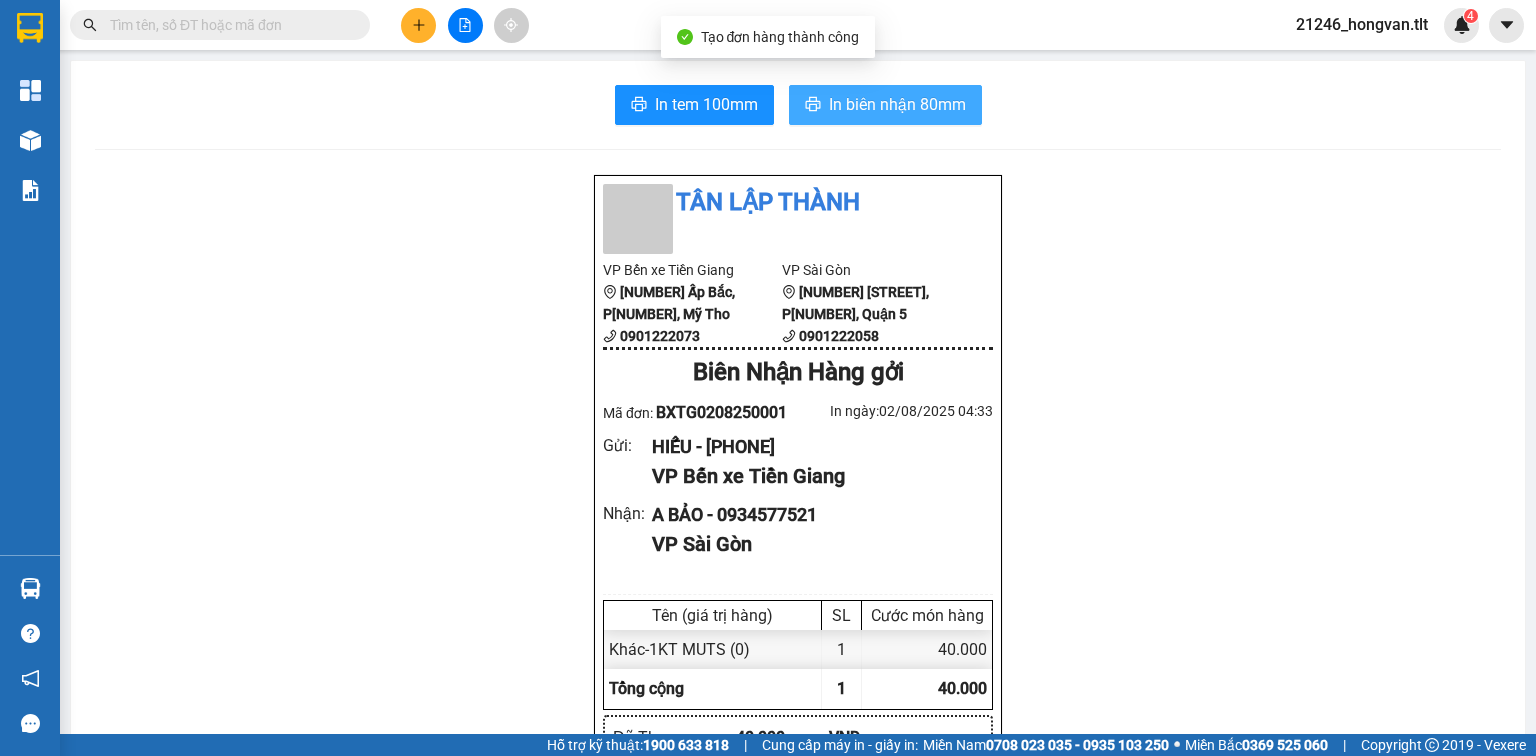 scroll, scrollTop: 0, scrollLeft: 0, axis: both 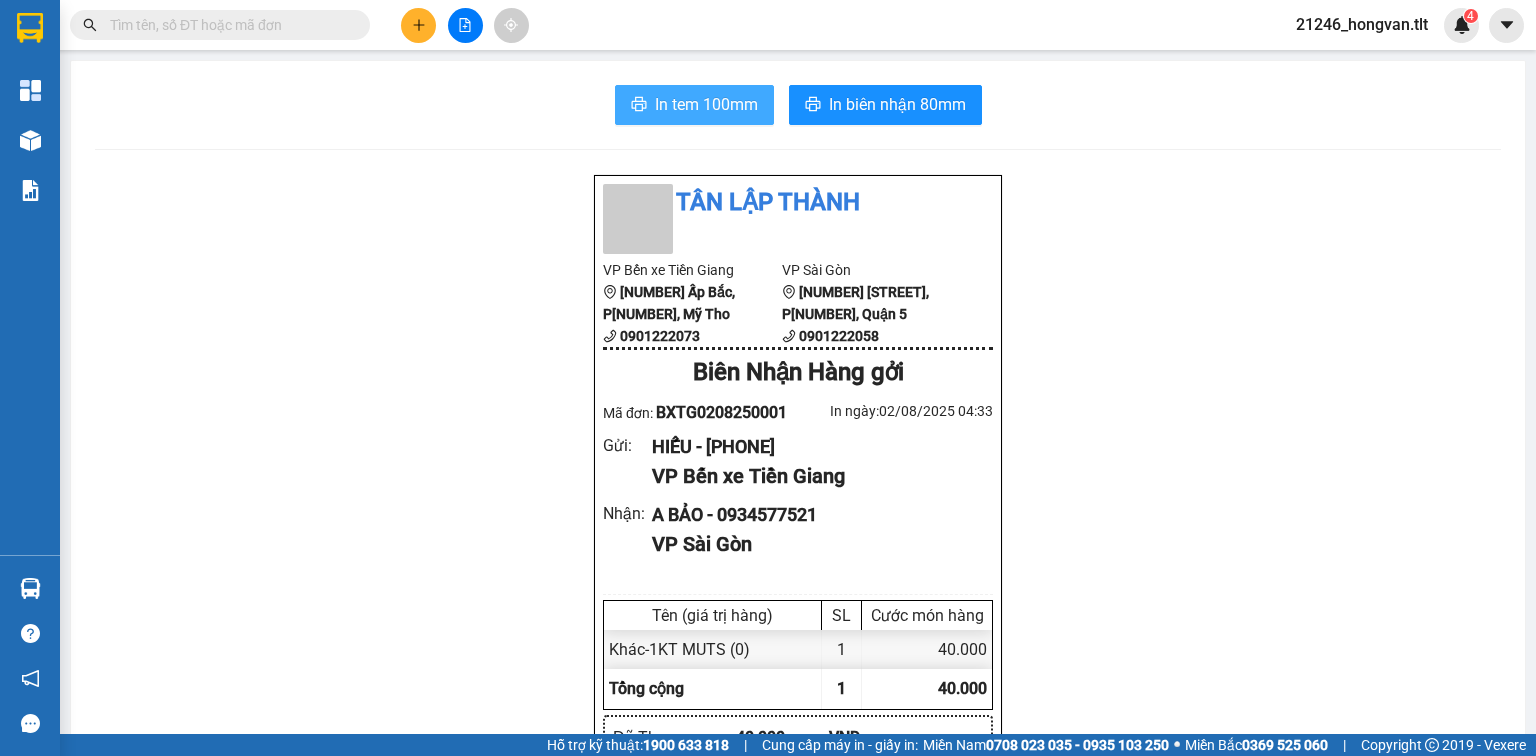 drag, startPoint x: 696, startPoint y: 96, endPoint x: 1016, endPoint y: 319, distance: 390.03717 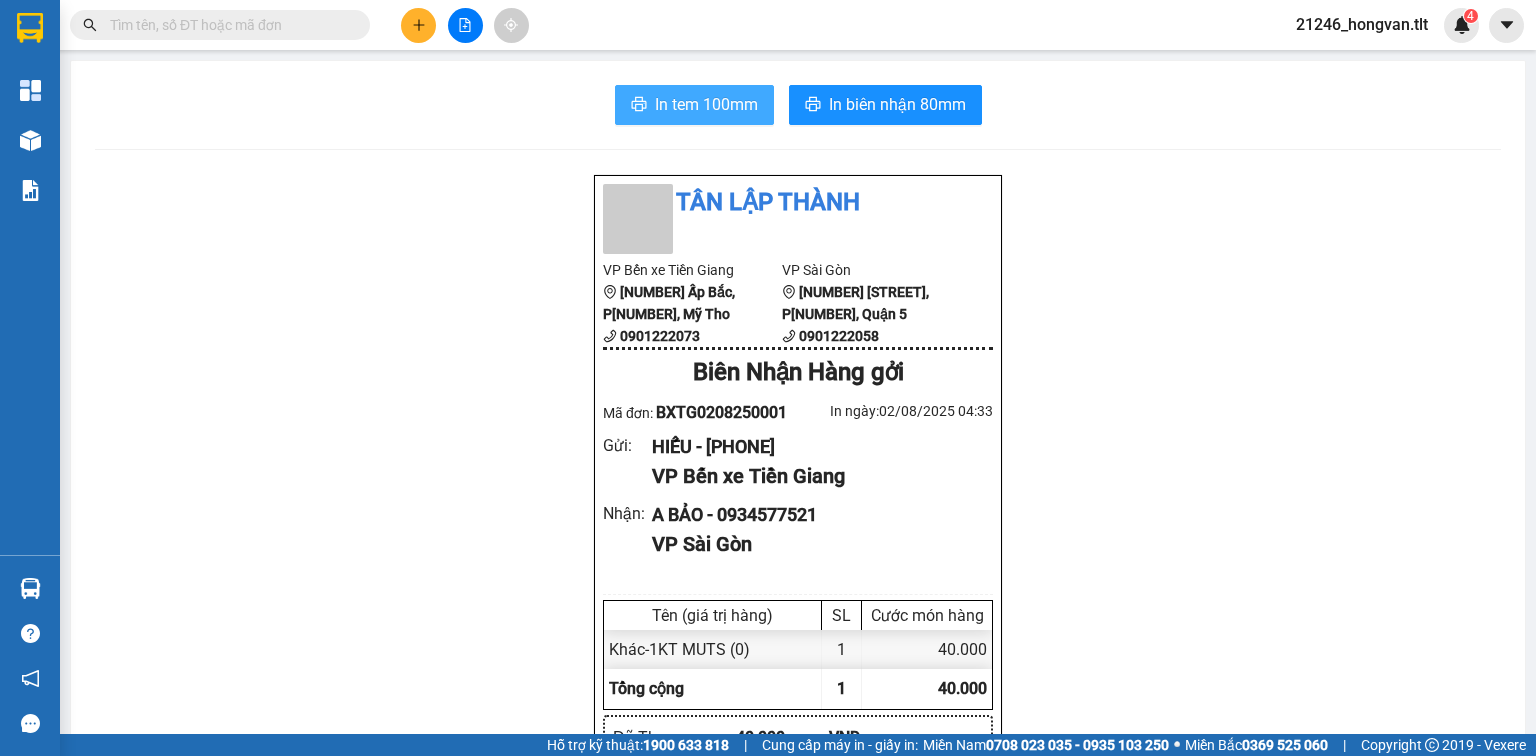 scroll, scrollTop: 0, scrollLeft: 0, axis: both 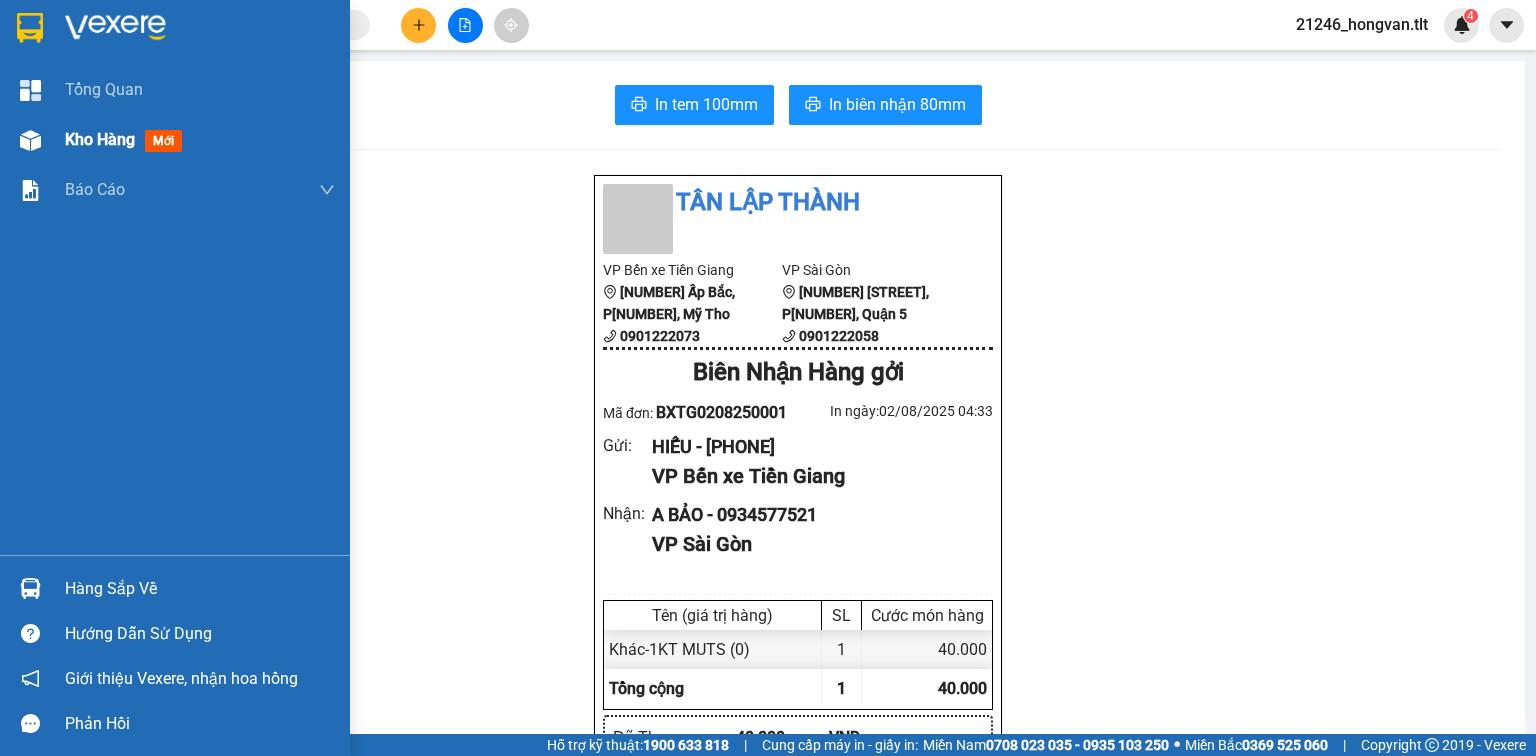 click on "Kho hàng" at bounding box center [100, 139] 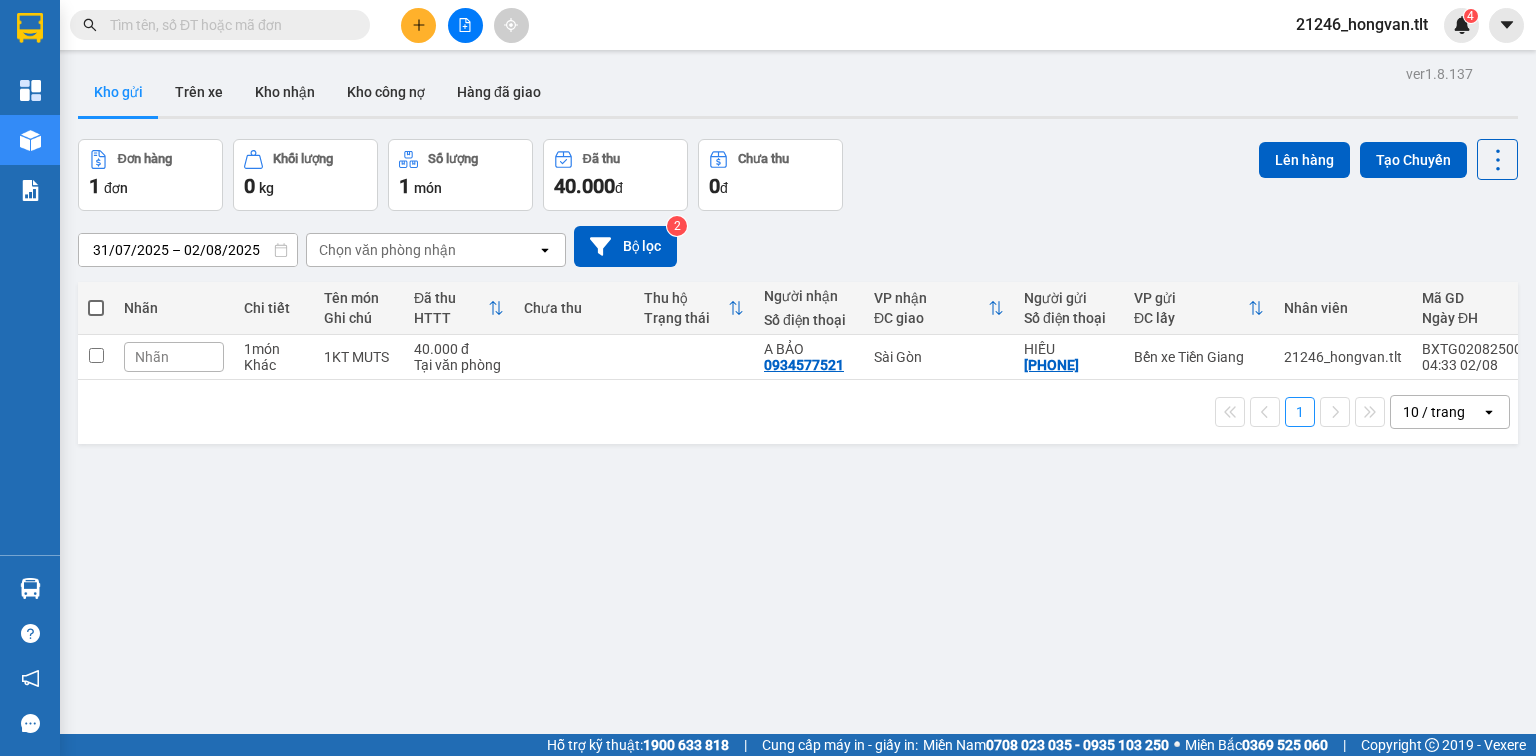 click at bounding box center (96, 308) 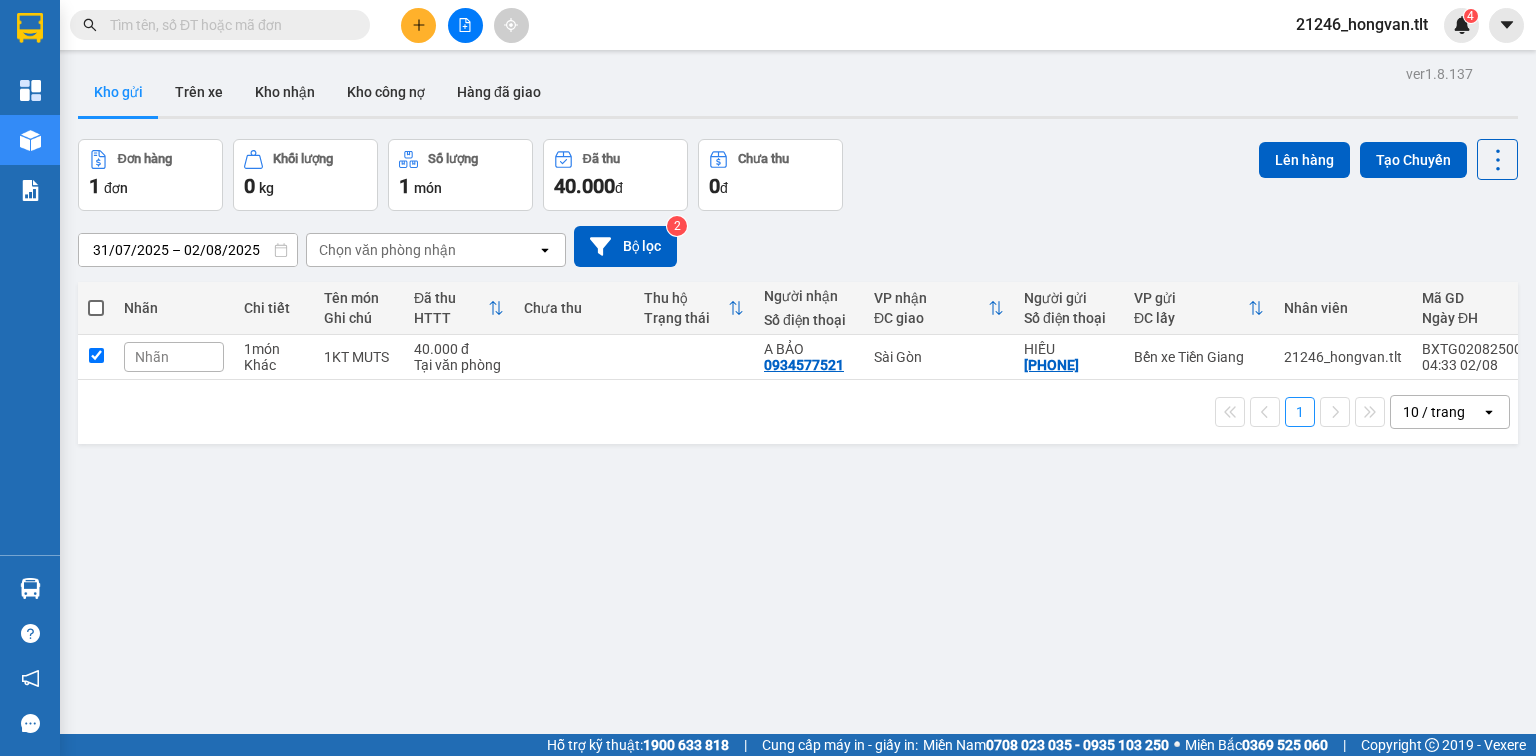 checkbox on "true" 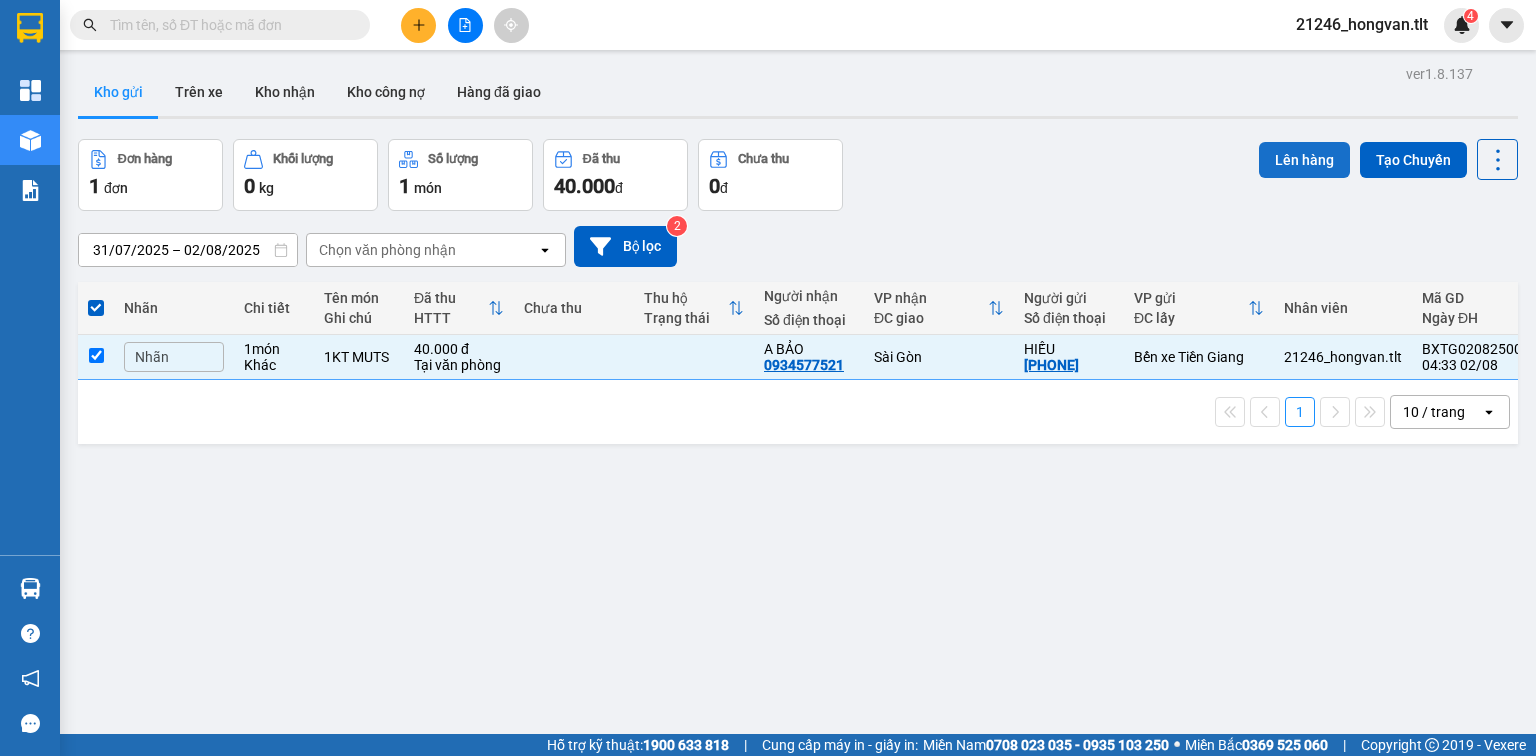 click on "Lên hàng" at bounding box center (1304, 160) 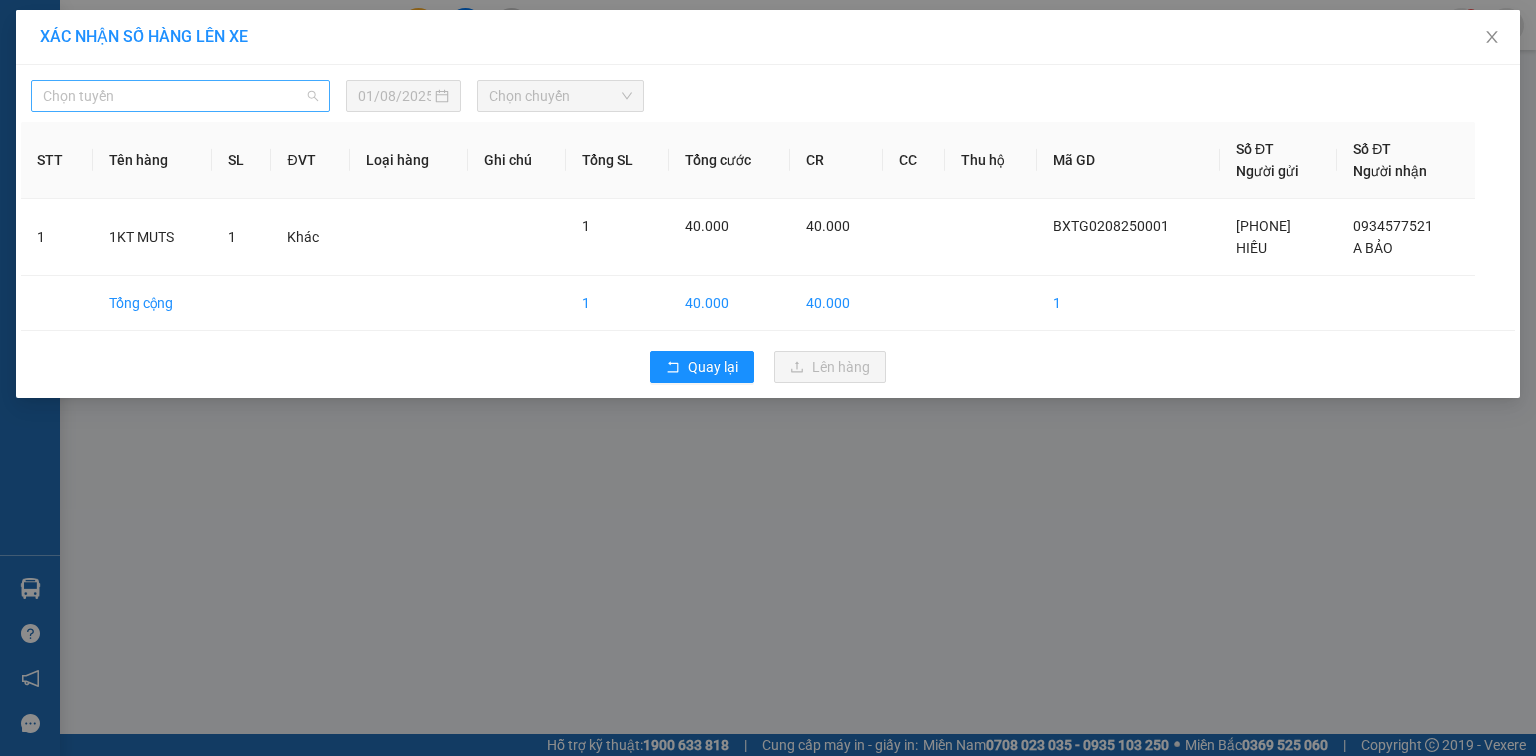 click on "Chọn tuyến" at bounding box center [180, 96] 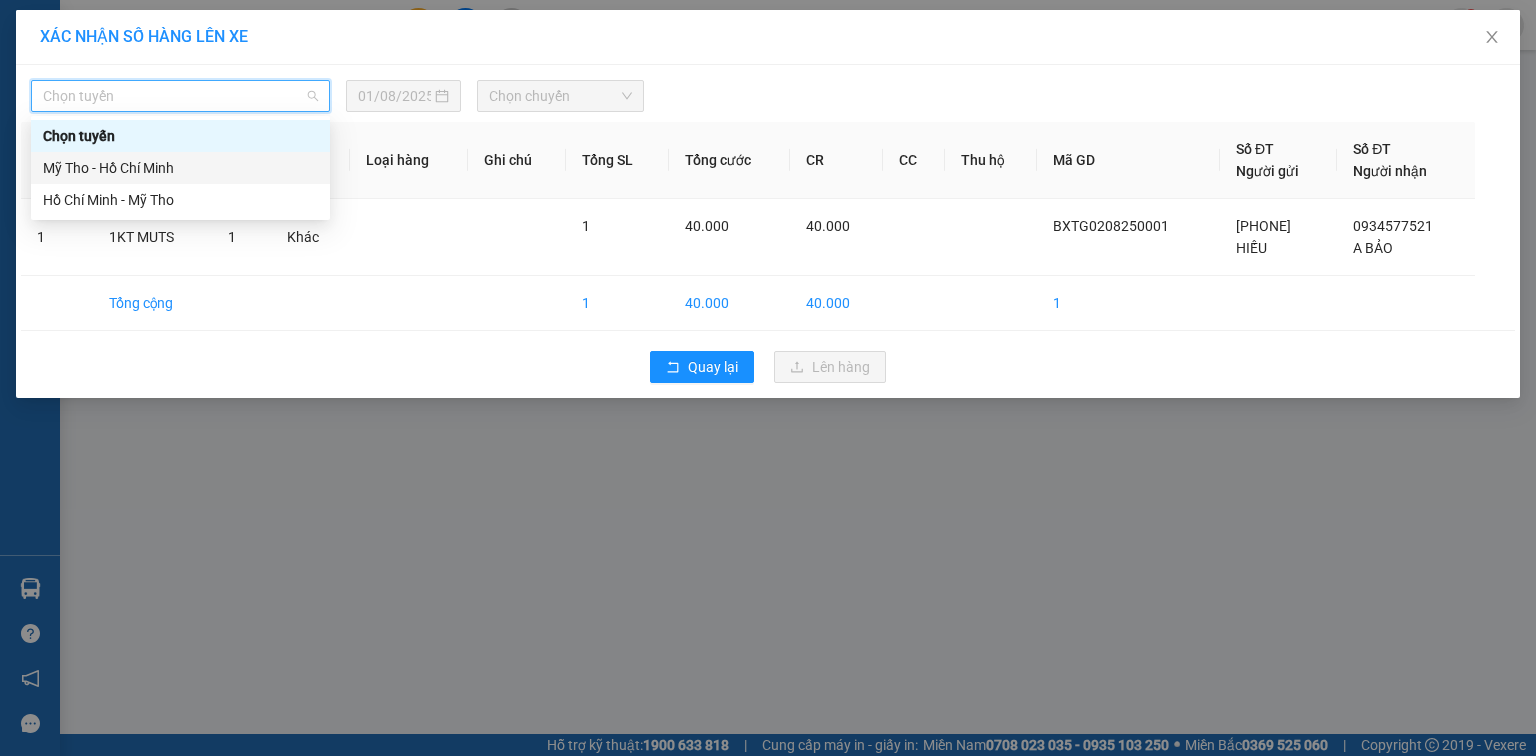 click on "Mỹ Tho - Hồ Chí Minh" at bounding box center [180, 168] 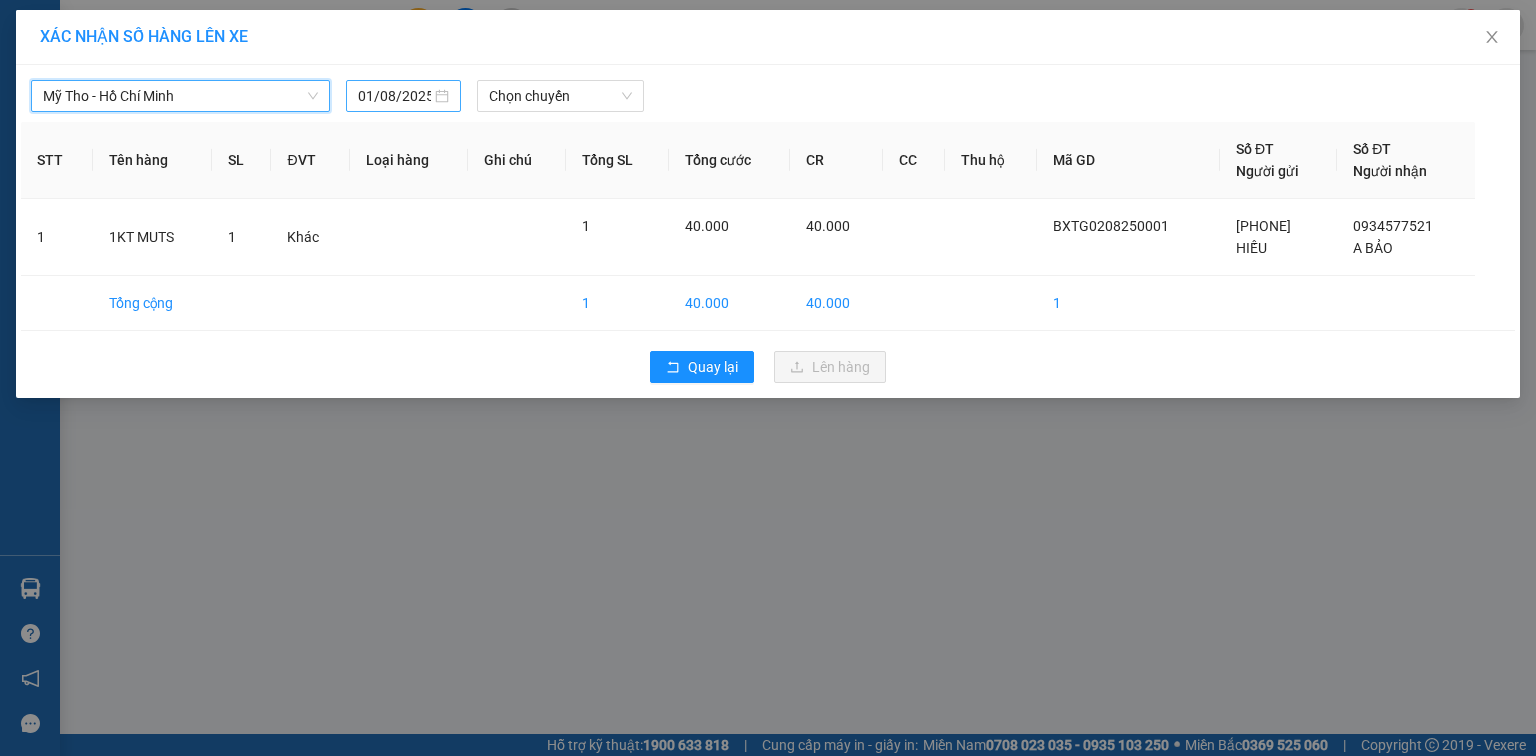 click on "01/08/2025" at bounding box center (394, 96) 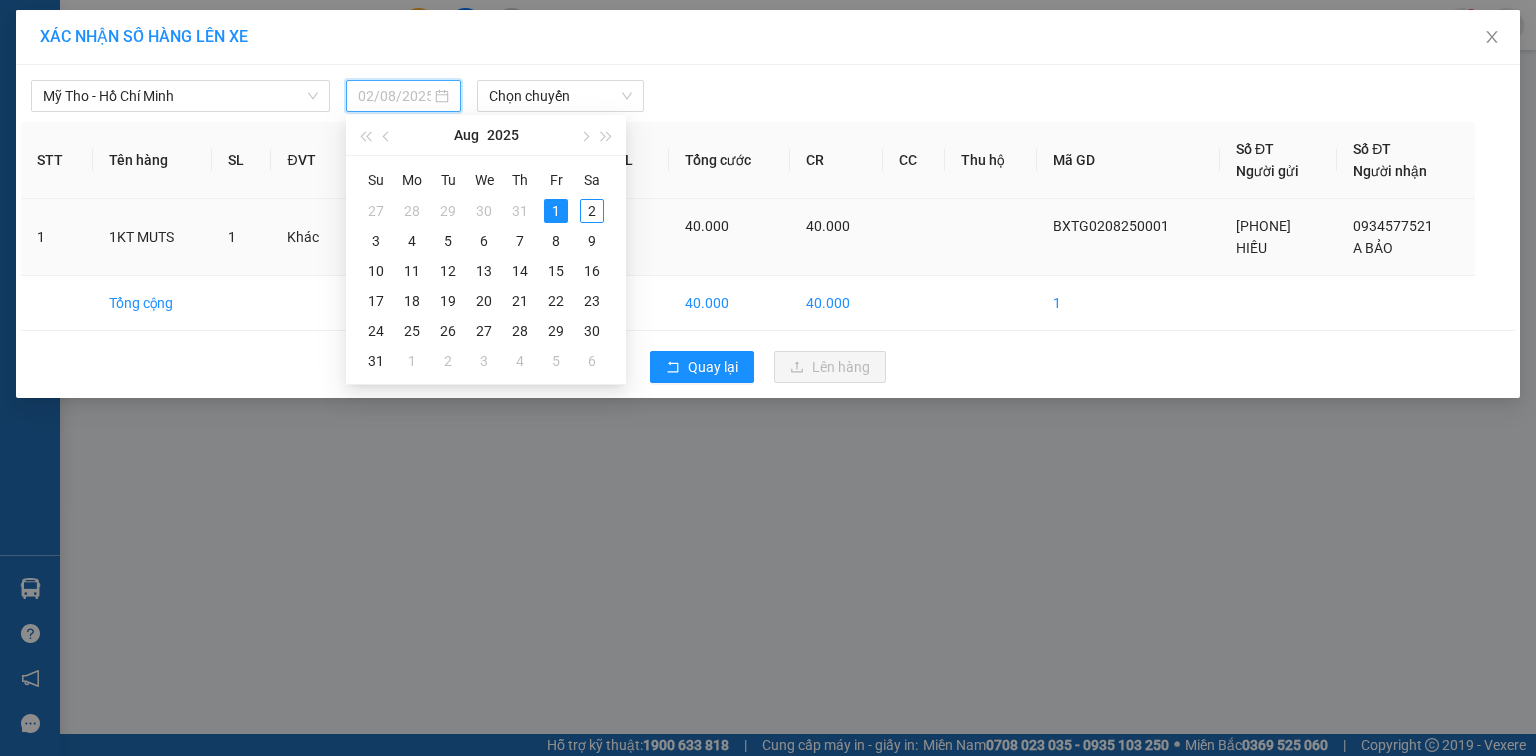 click on "2" at bounding box center (592, 211) 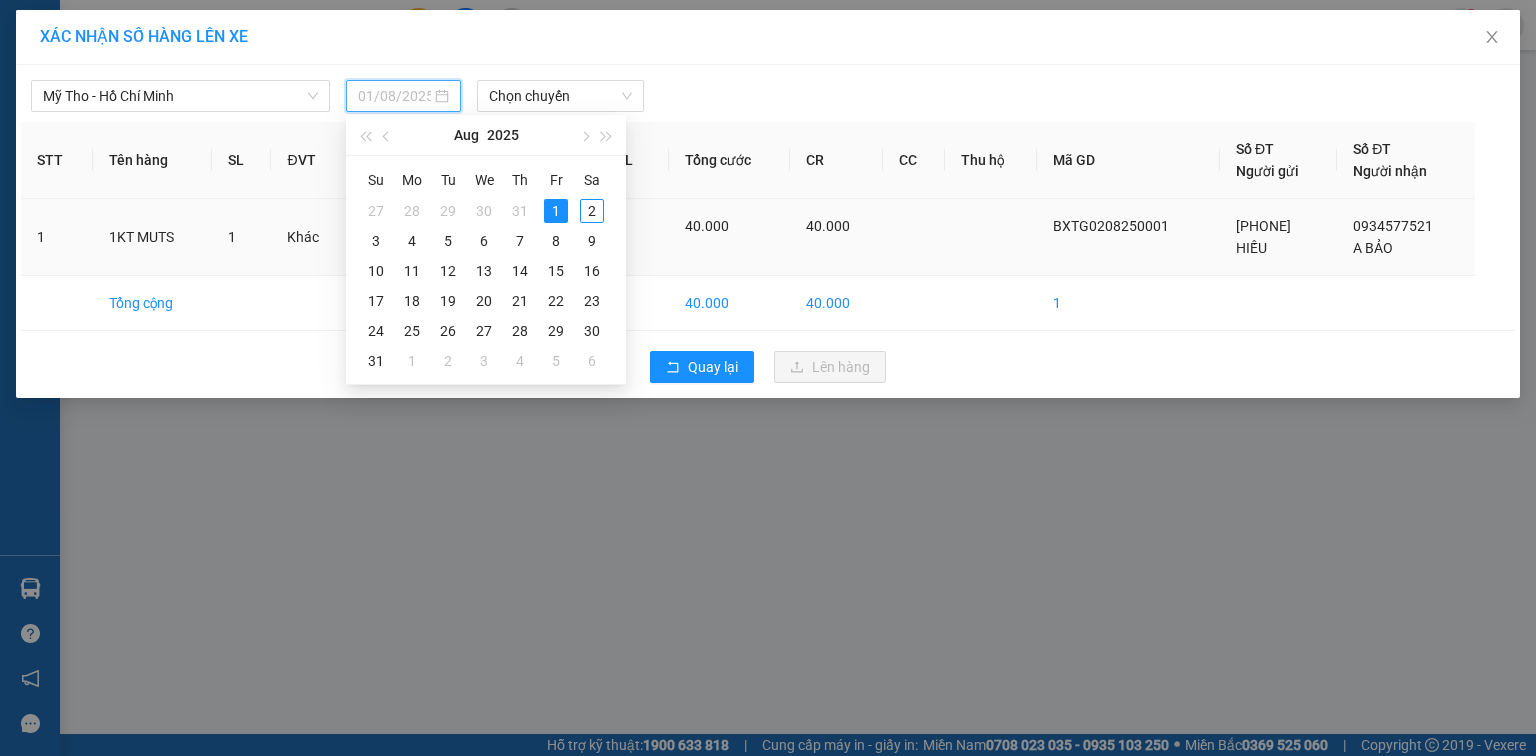 type on "02/08/2025" 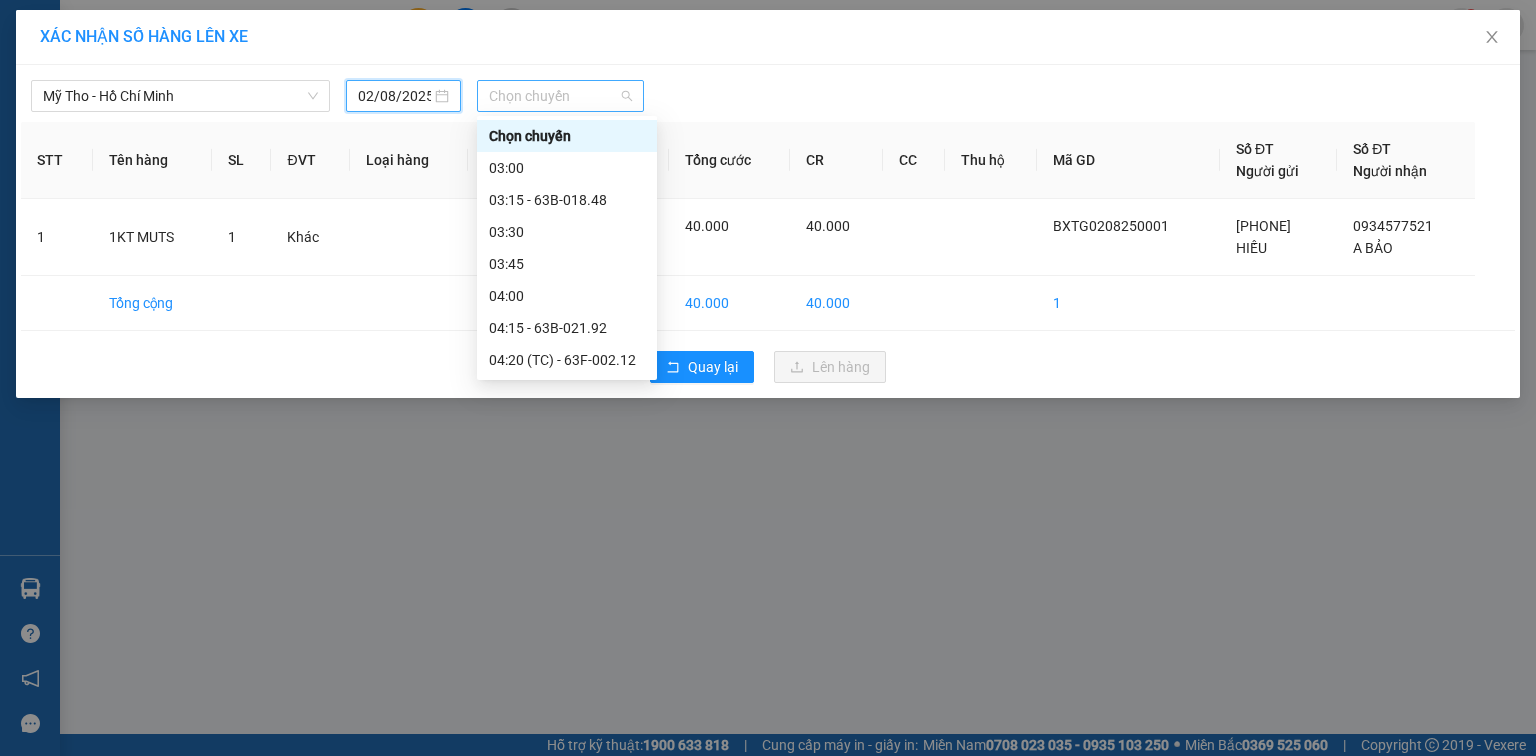 click on "Chọn chuyến" at bounding box center [561, 96] 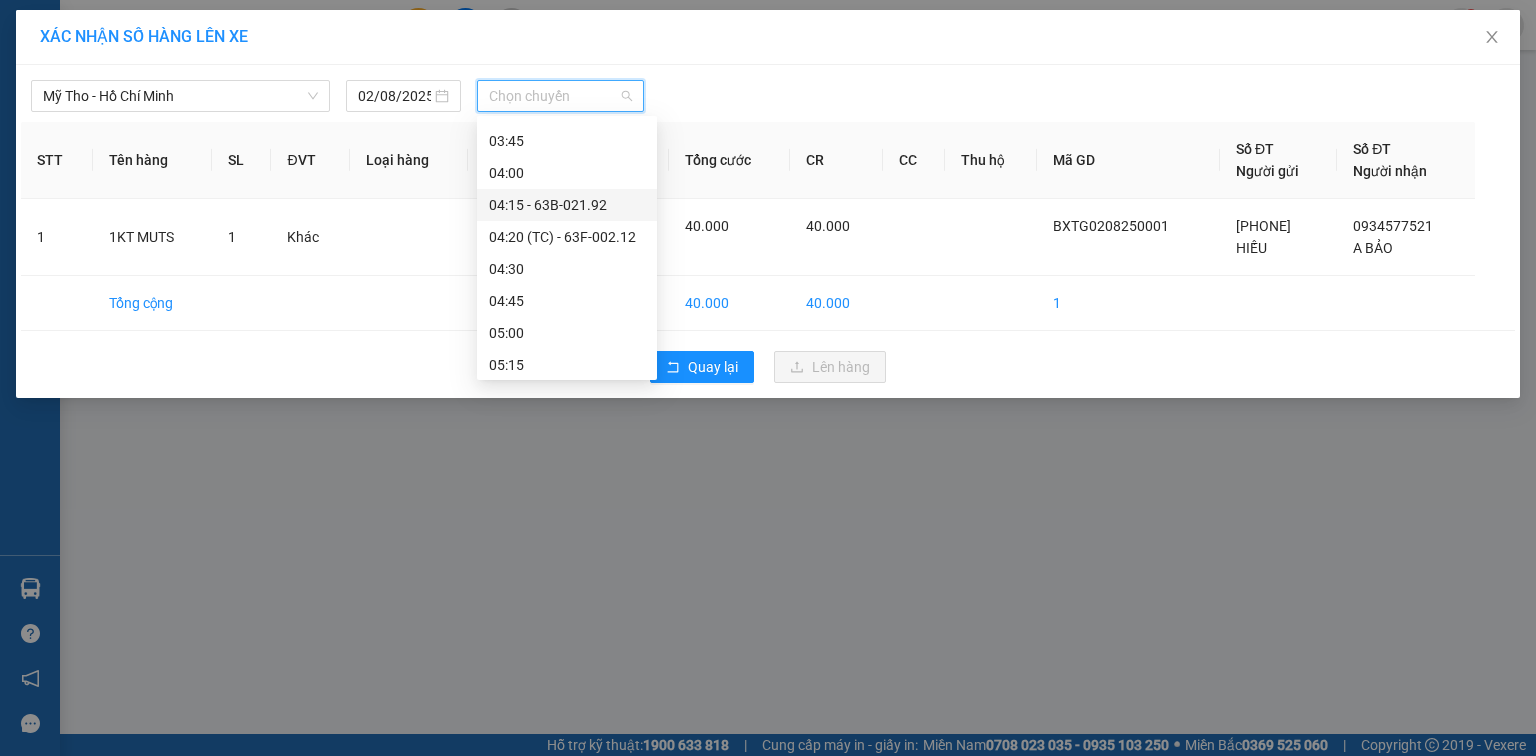 scroll, scrollTop: 160, scrollLeft: 0, axis: vertical 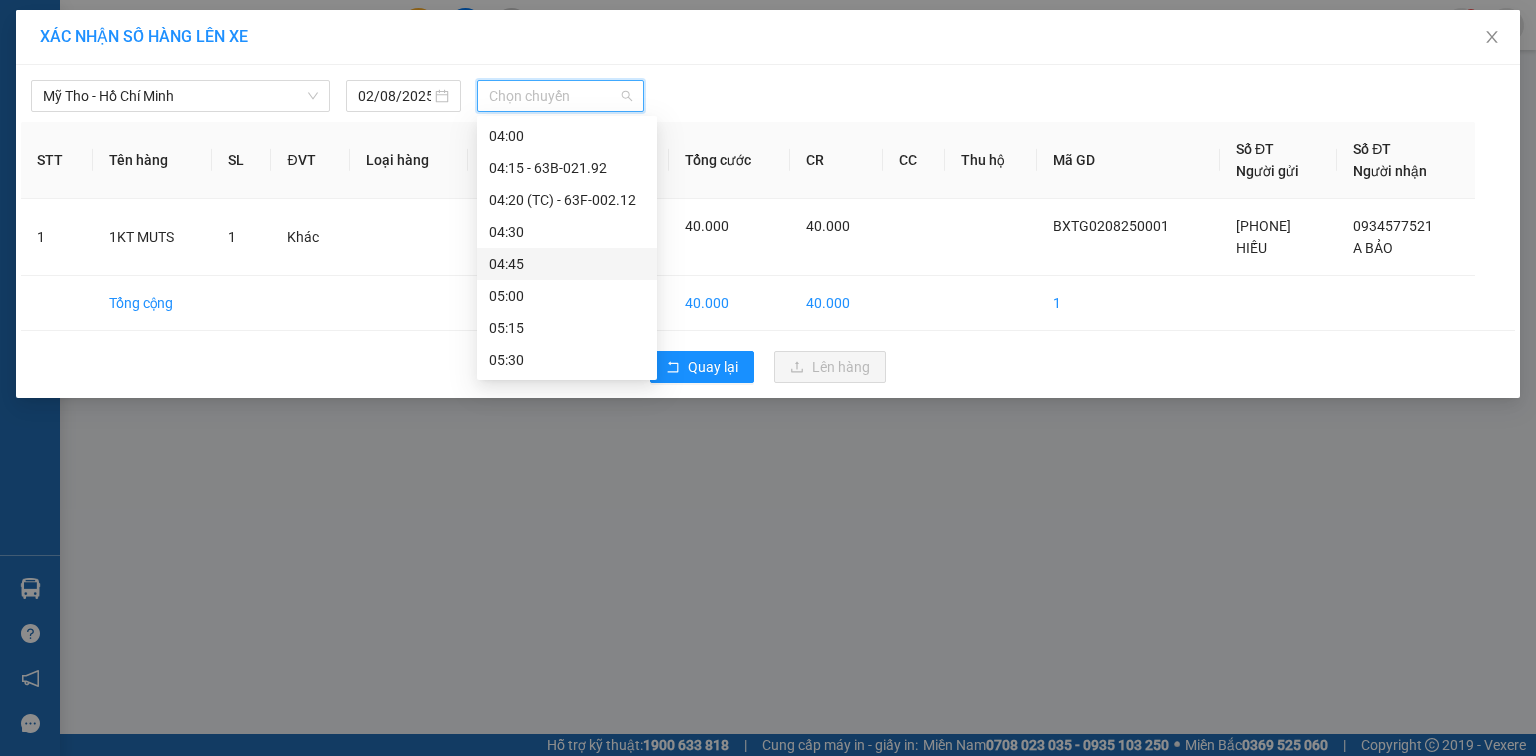 click on "04:45" at bounding box center (567, 264) 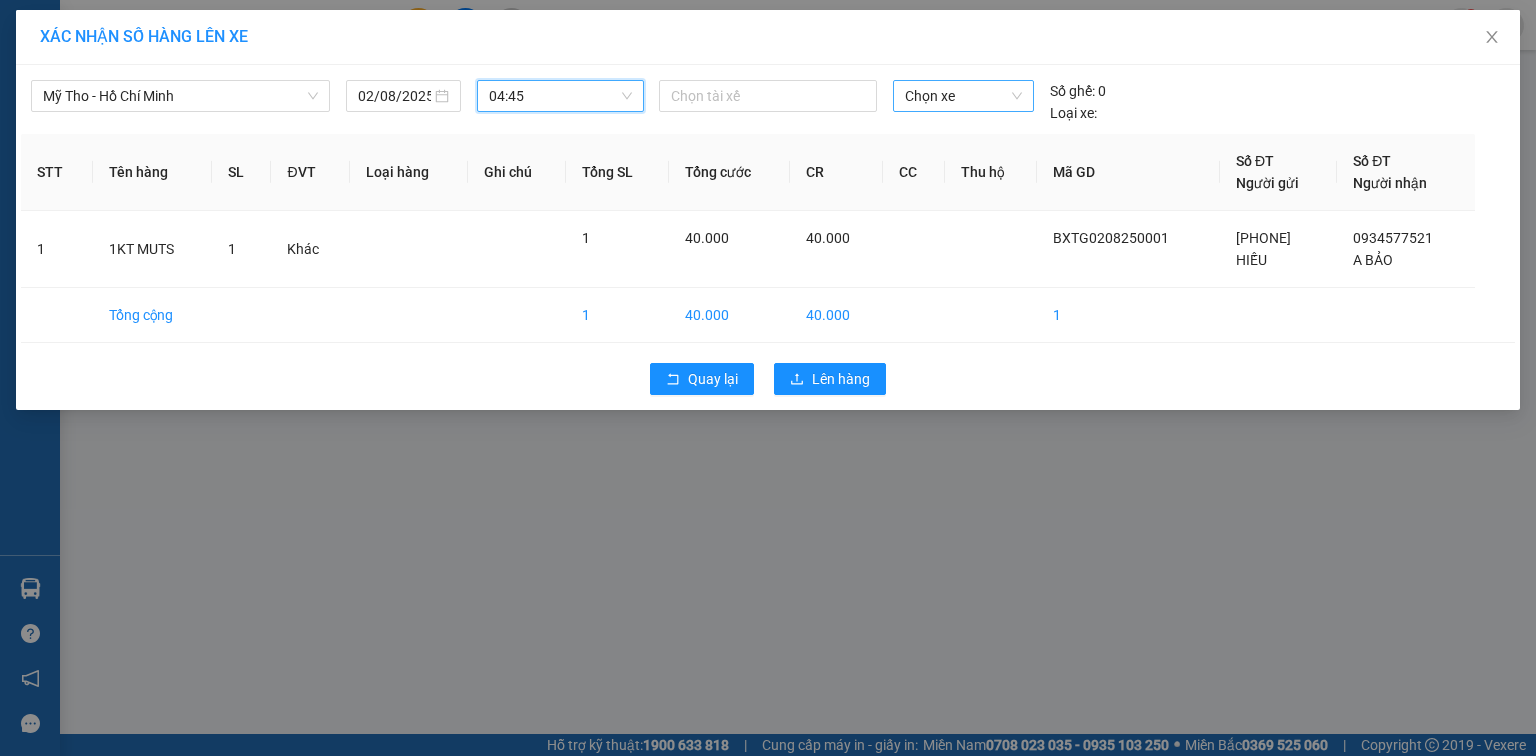 click on "Chọn xe" at bounding box center (963, 96) 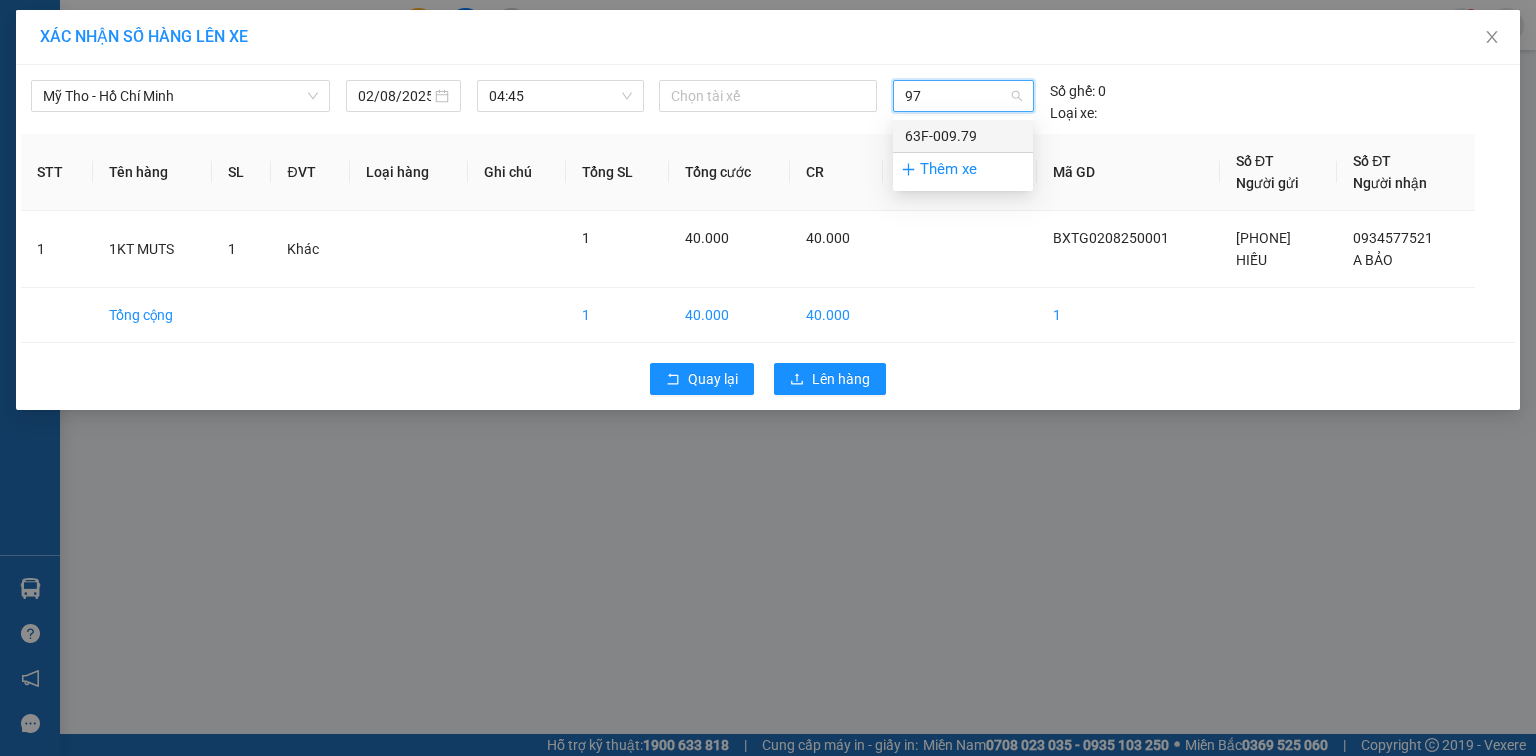 type on "979" 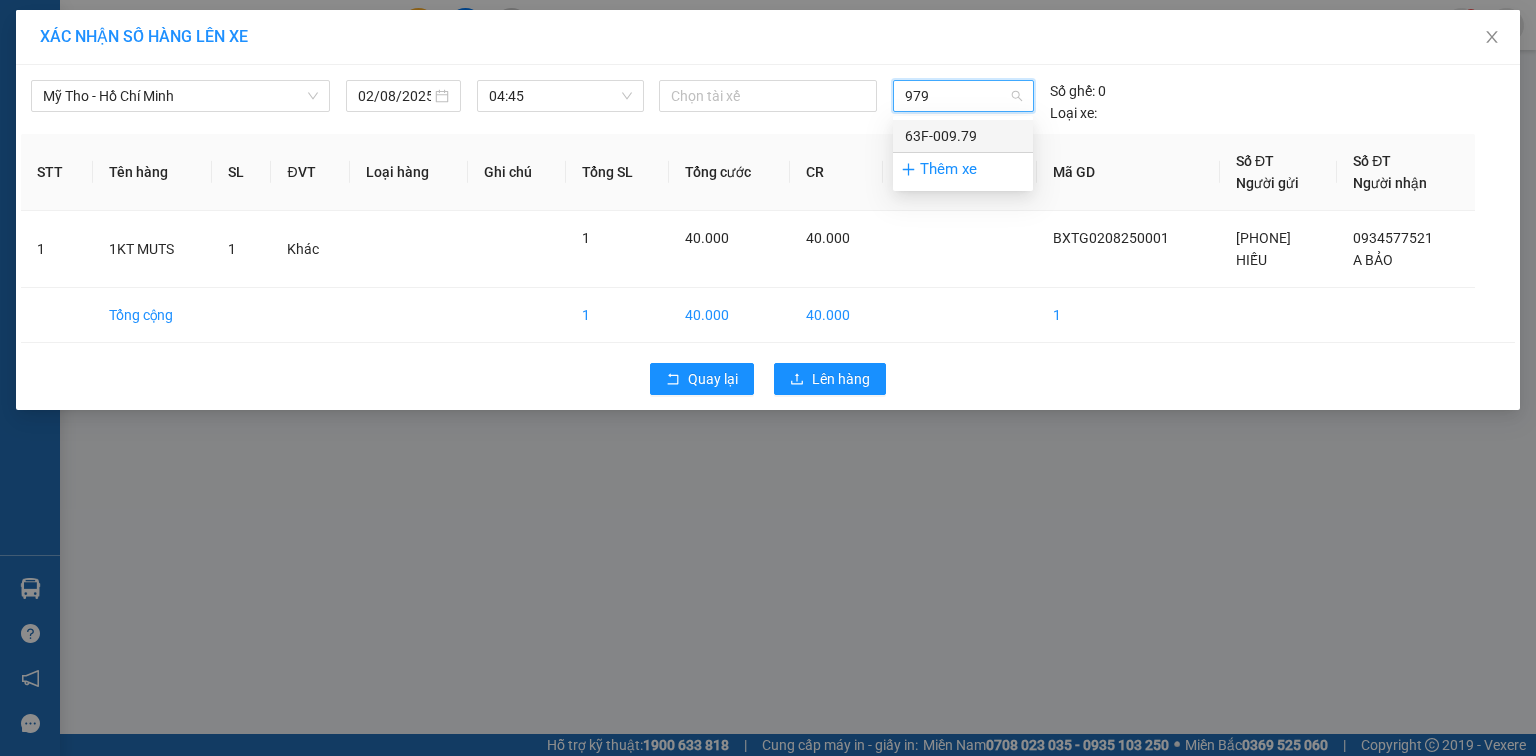 click on "63F-009.79" at bounding box center (963, 136) 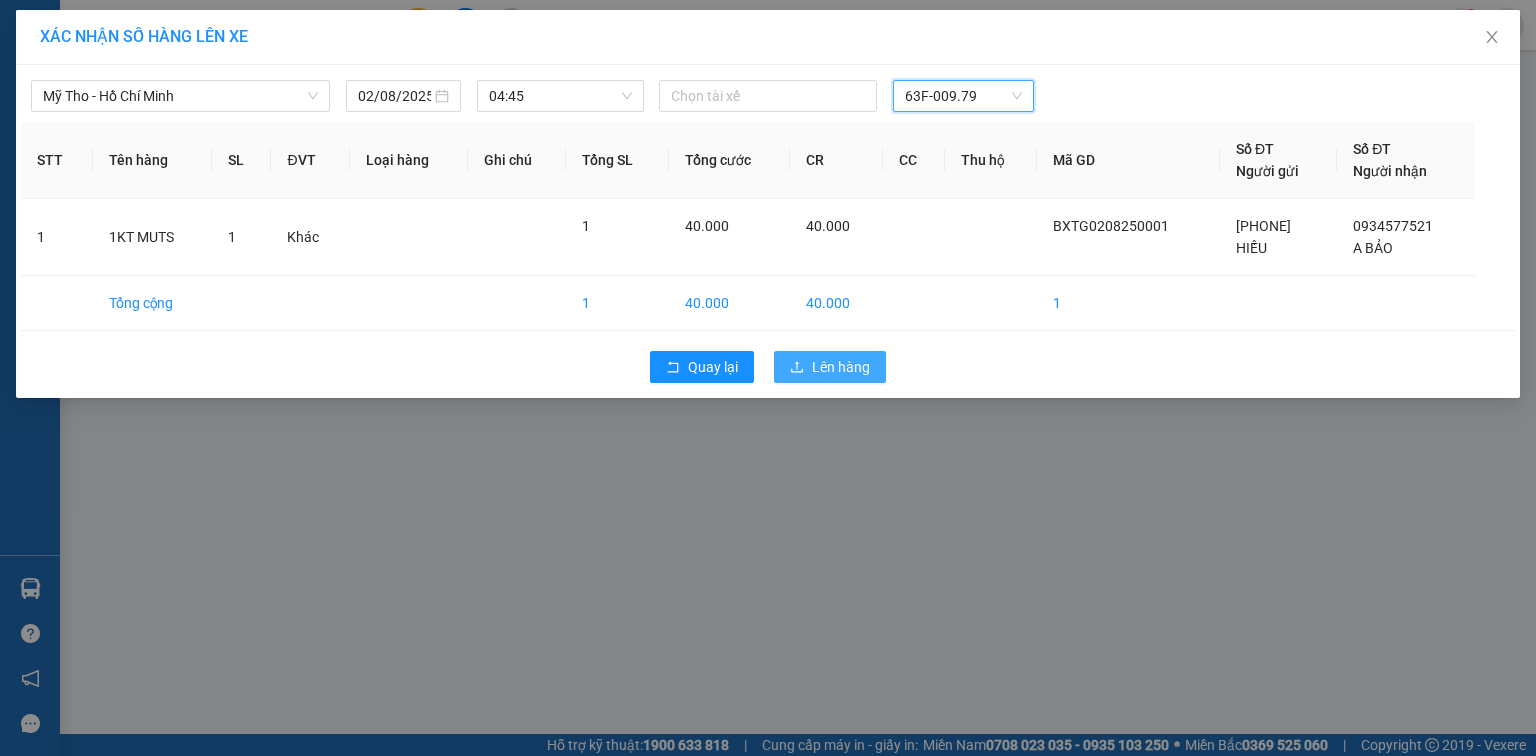 click on "Lên hàng" at bounding box center (841, 367) 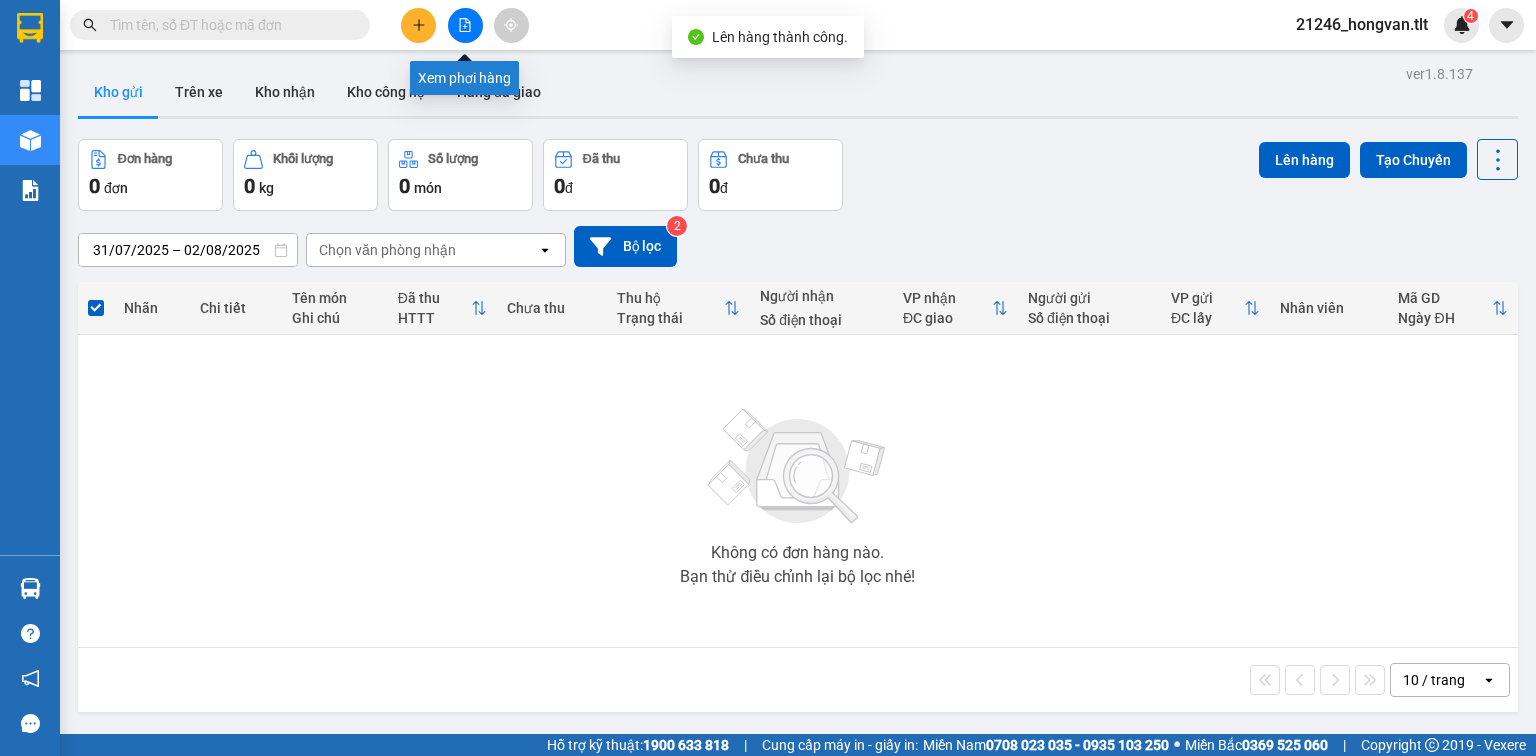 click 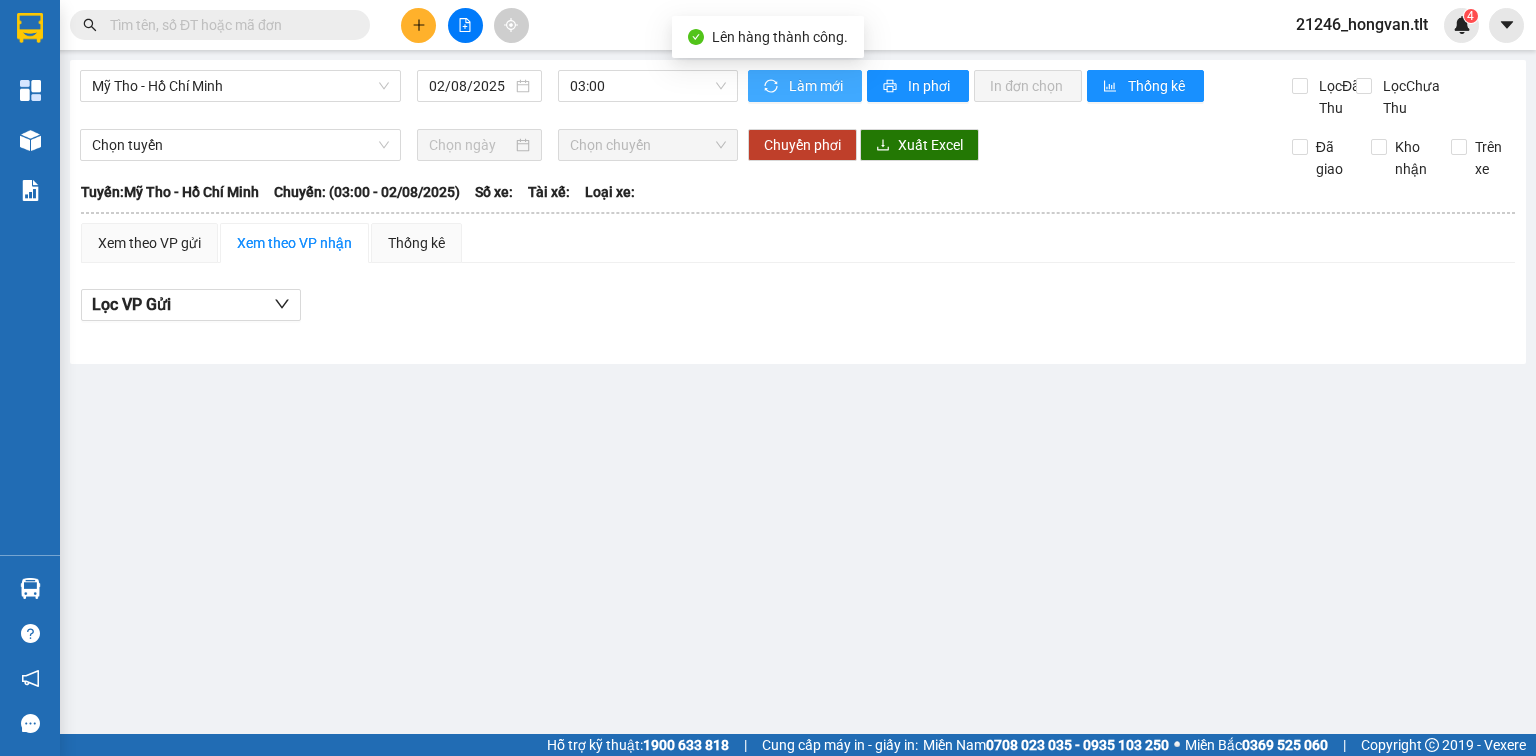 click on "Làm mới" at bounding box center (817, 86) 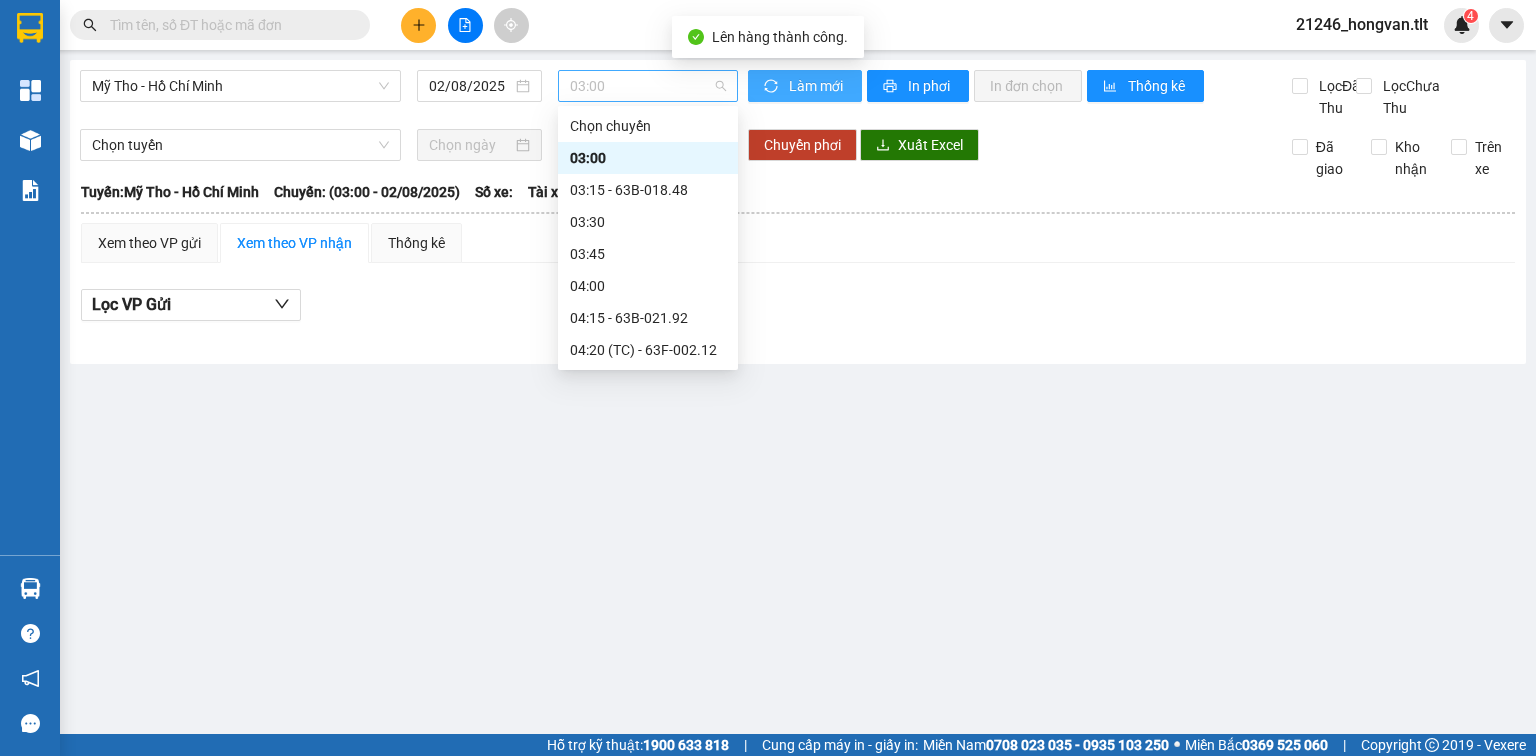 click on "03:00" at bounding box center [648, 86] 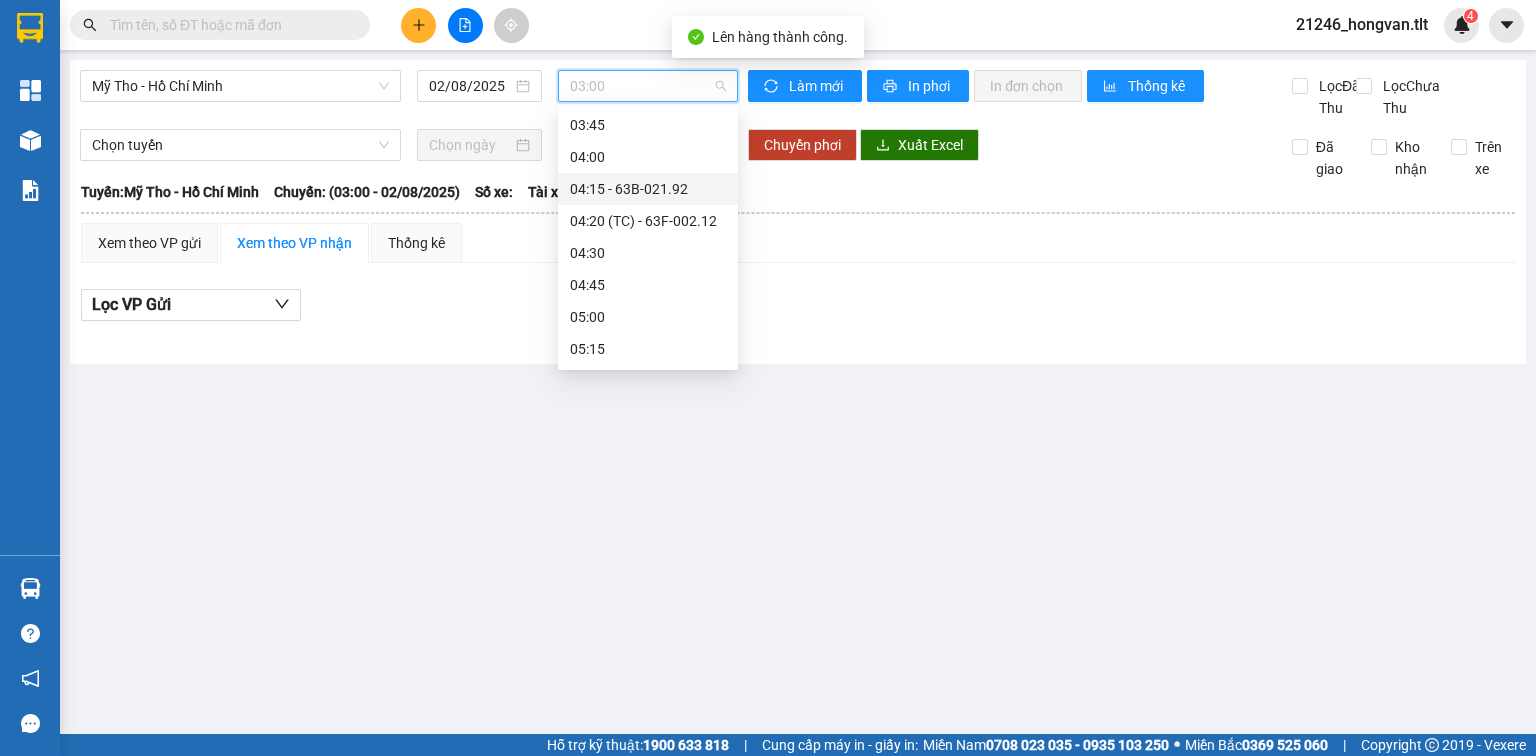 scroll, scrollTop: 160, scrollLeft: 0, axis: vertical 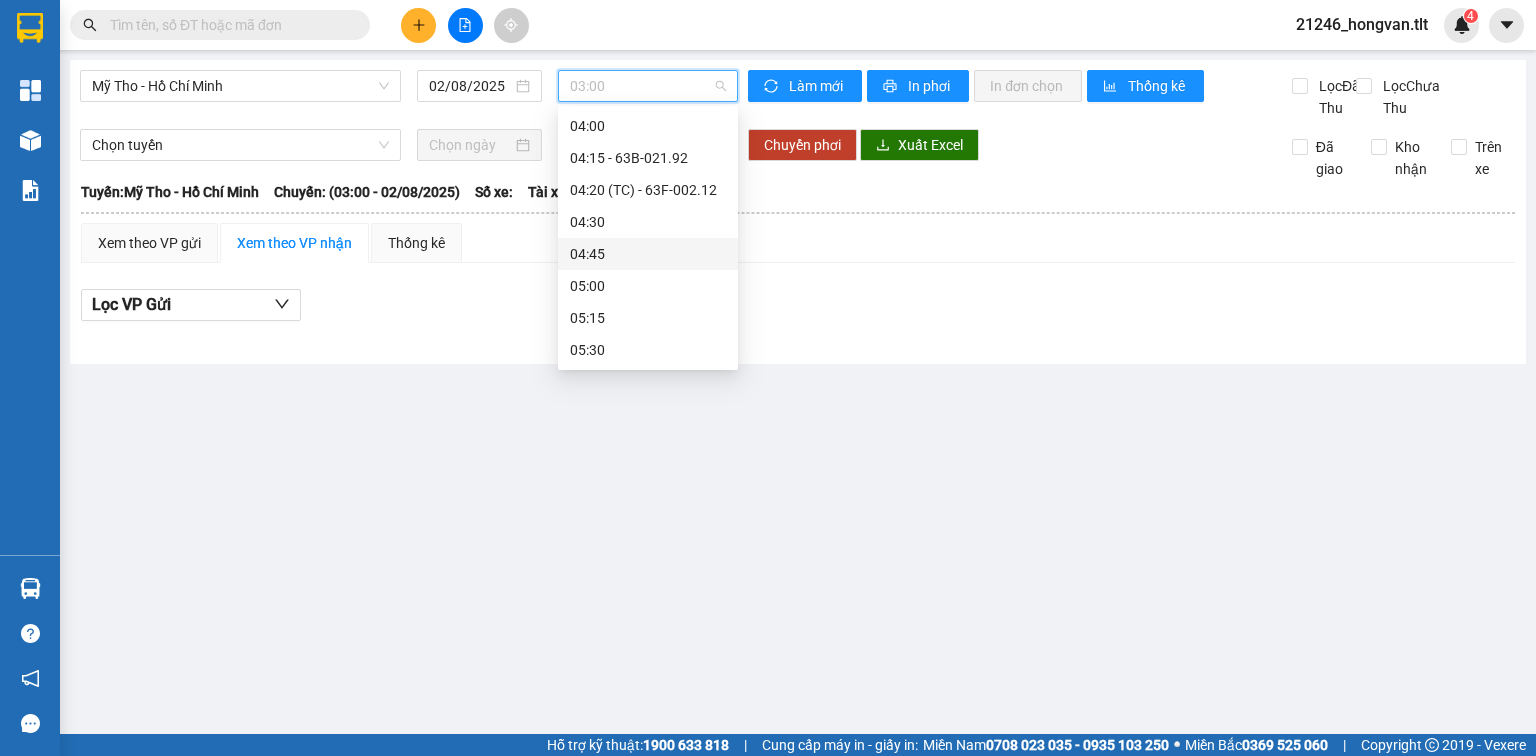 click on "04:45" at bounding box center [648, 254] 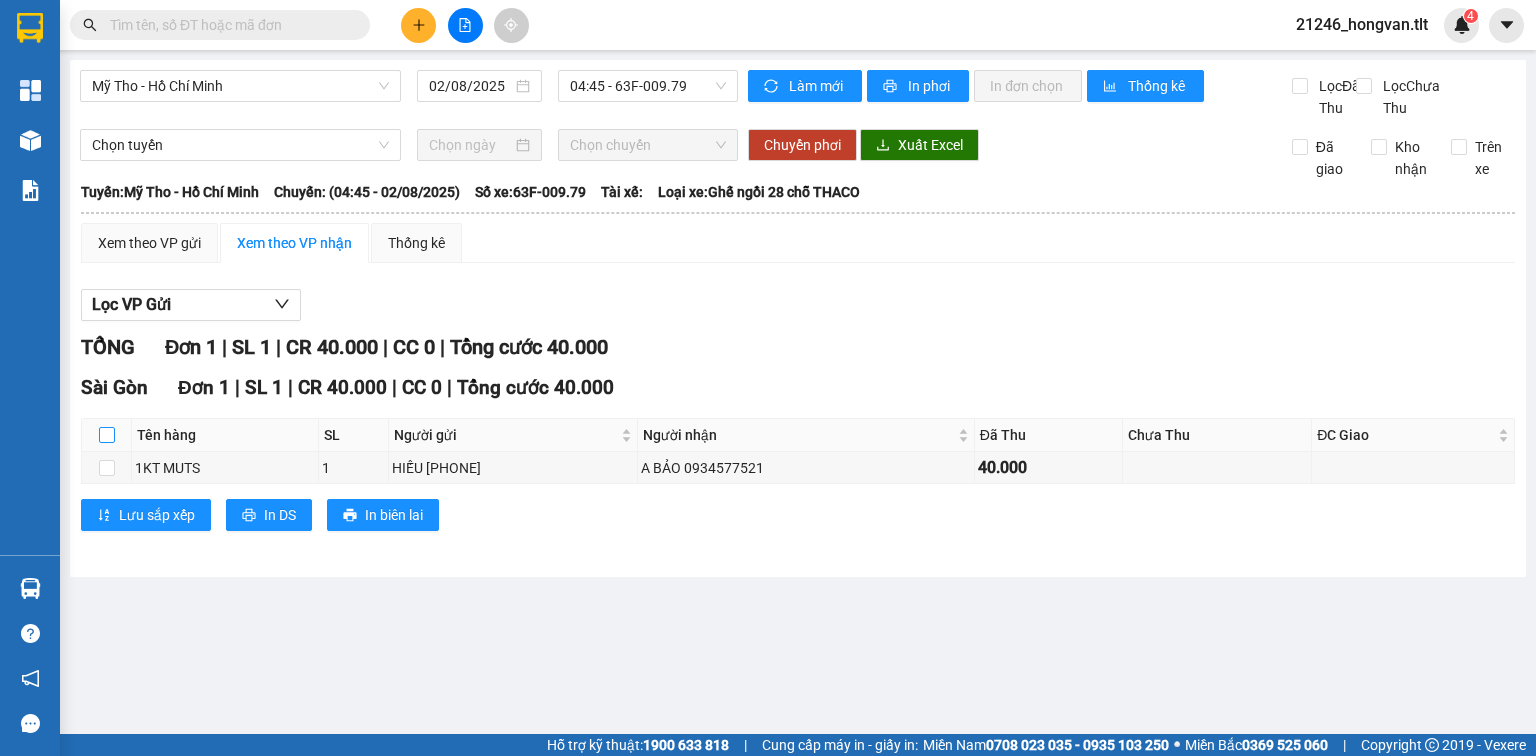 click at bounding box center [107, 435] 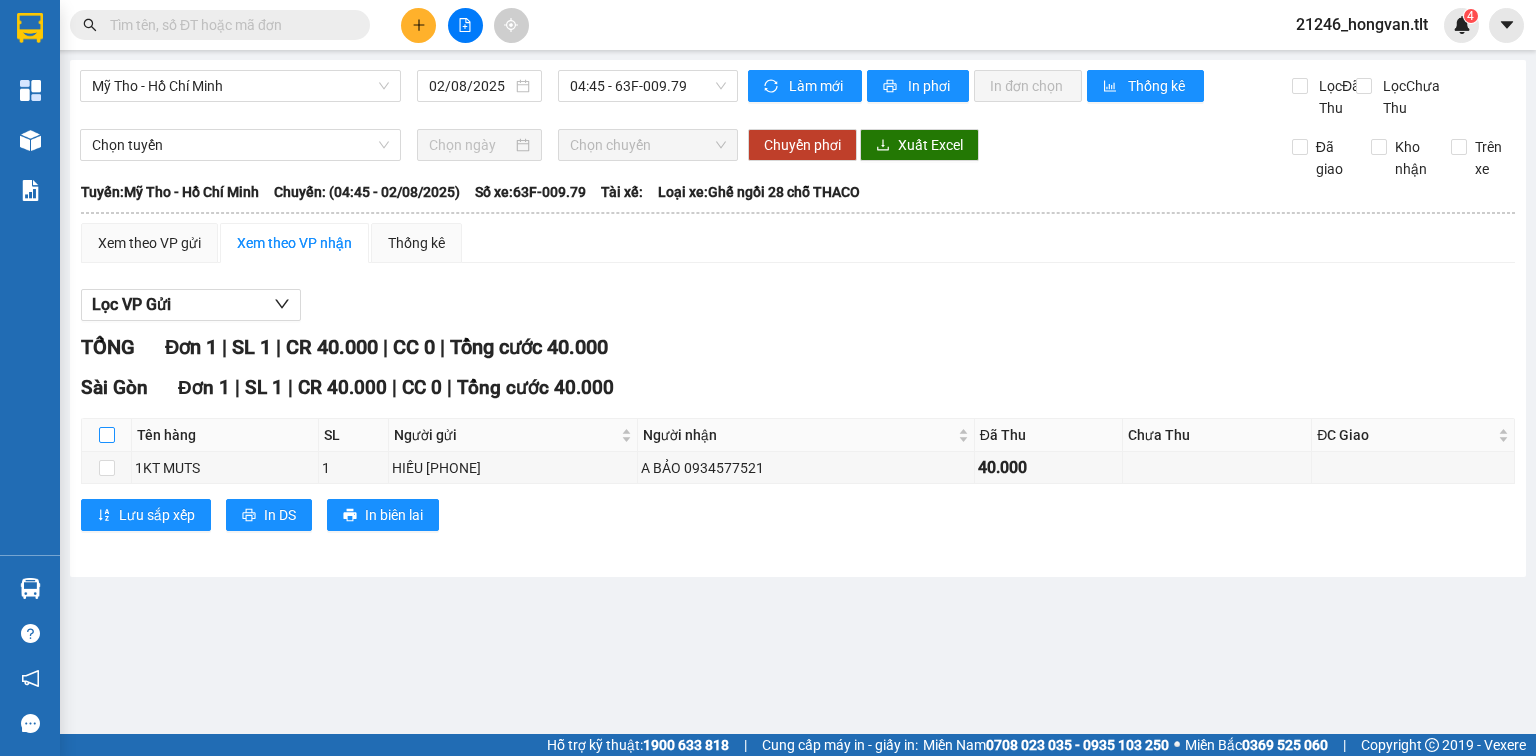 checkbox on "true" 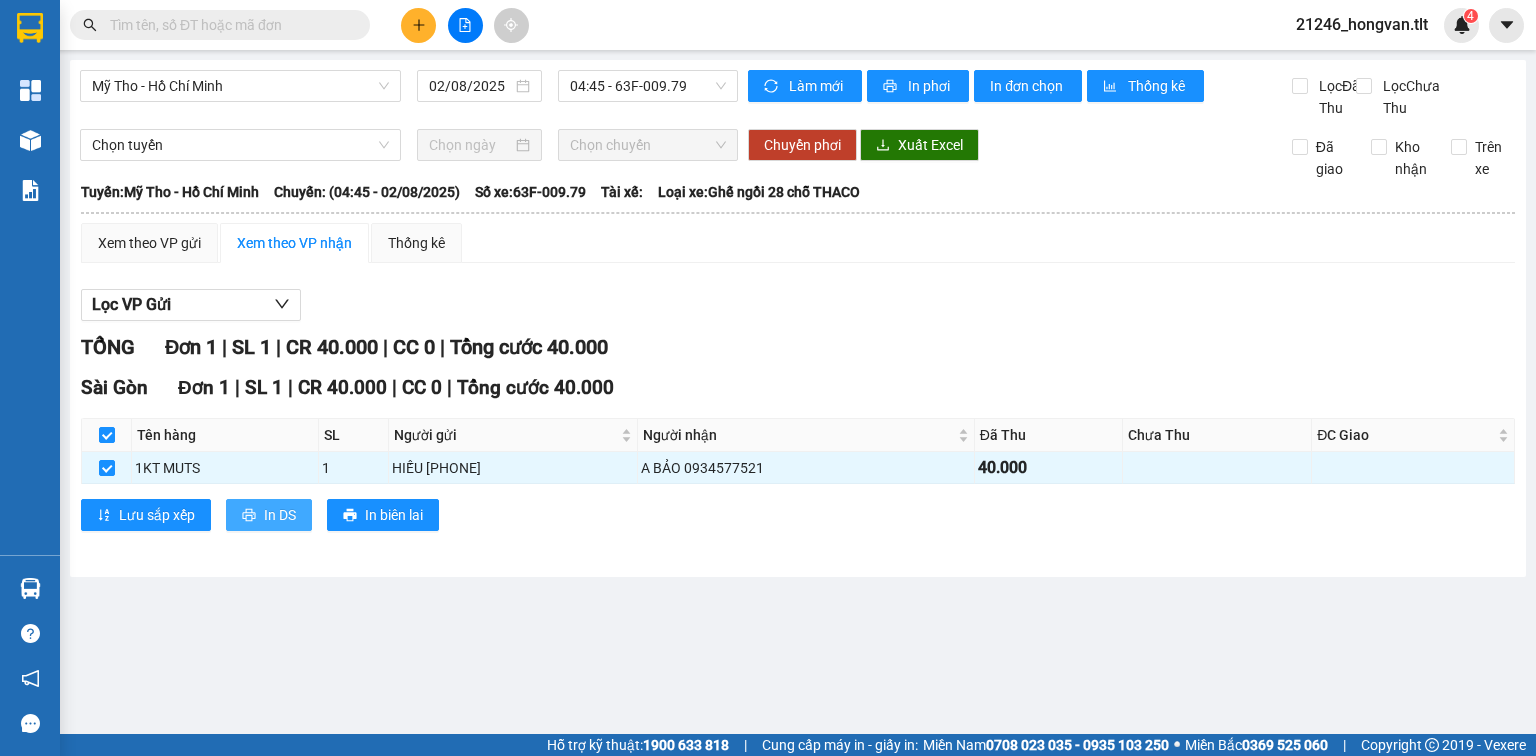 click on "In DS" at bounding box center (280, 515) 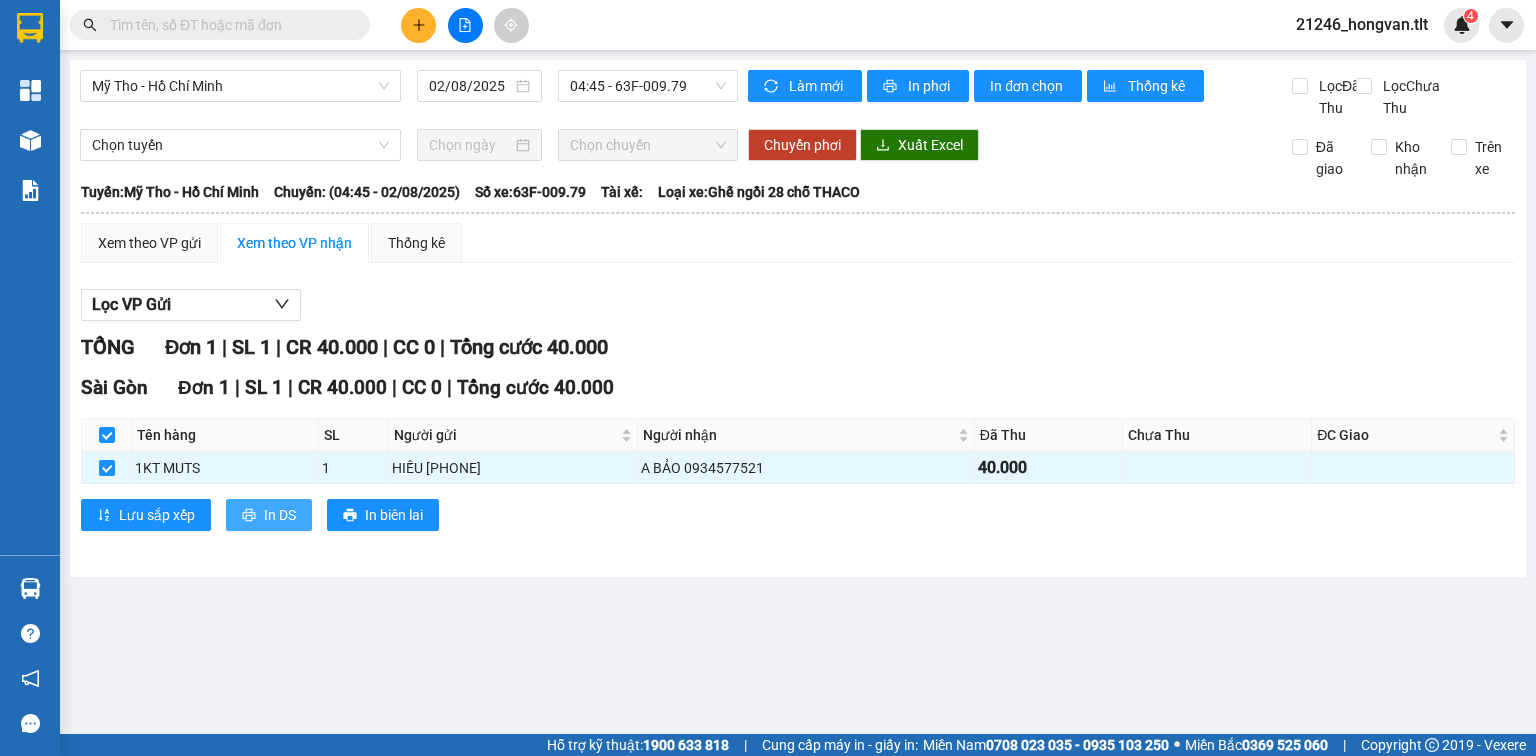 scroll, scrollTop: 0, scrollLeft: 0, axis: both 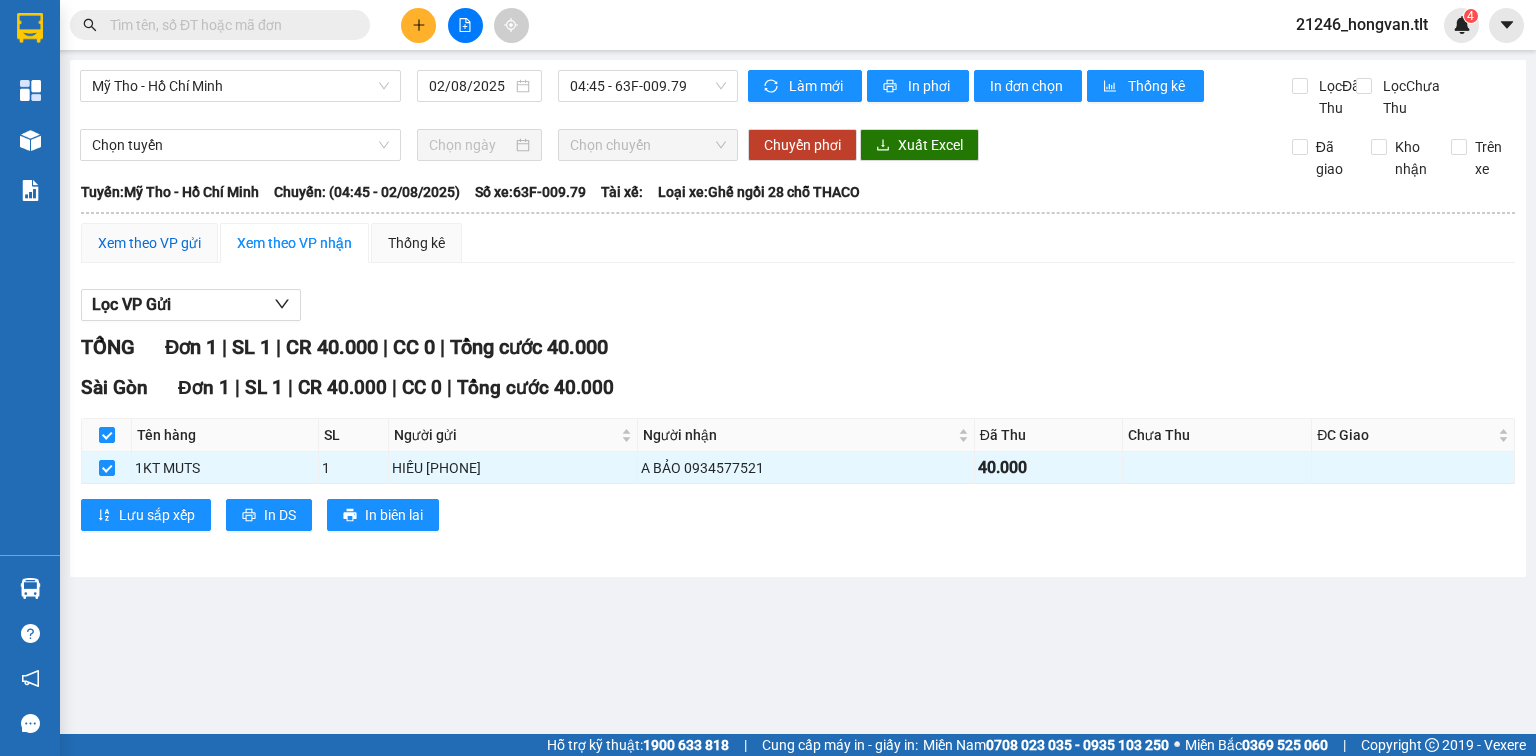 click on "Xem theo VP gửi" at bounding box center [149, 243] 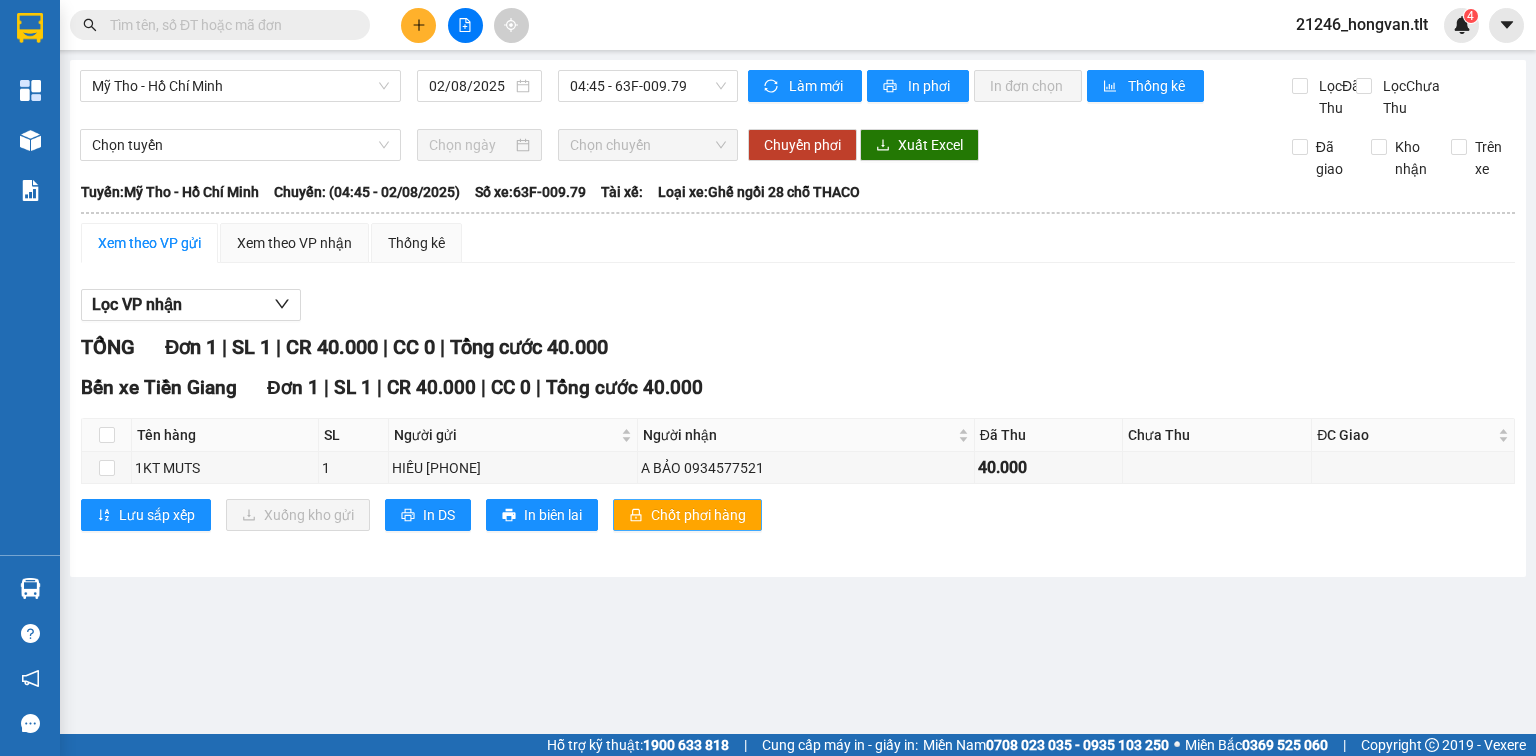 click on "Chốt phơi hàng" at bounding box center [698, 515] 